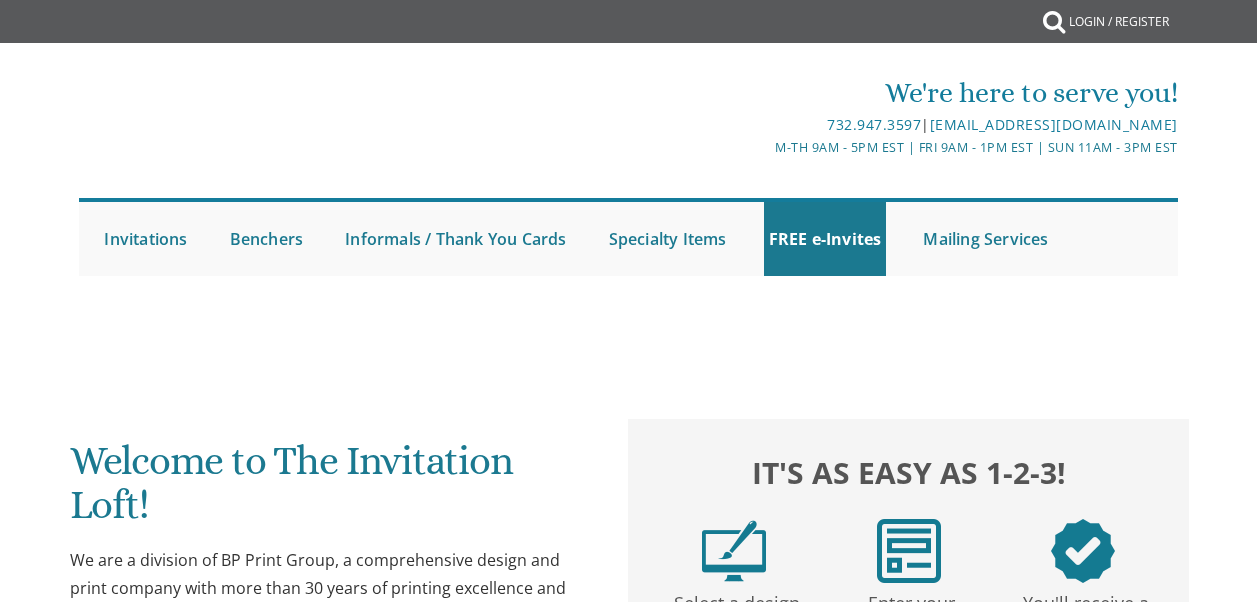scroll, scrollTop: 0, scrollLeft: 0, axis: both 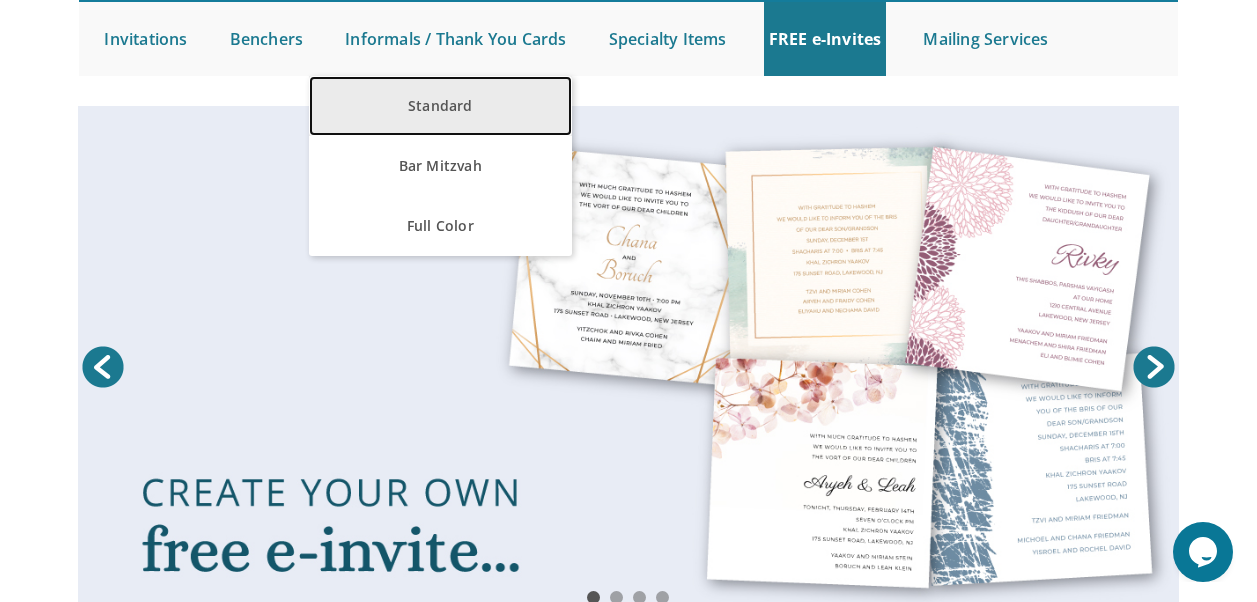 click on "Standard" at bounding box center [440, 106] 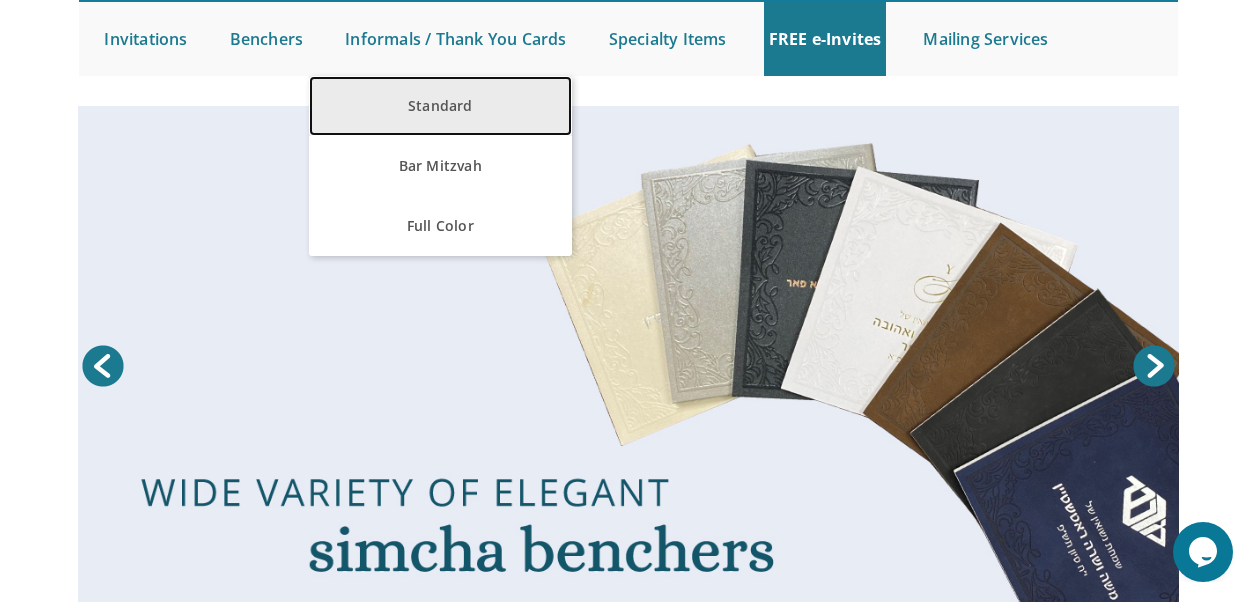 scroll, scrollTop: 400, scrollLeft: 0, axis: vertical 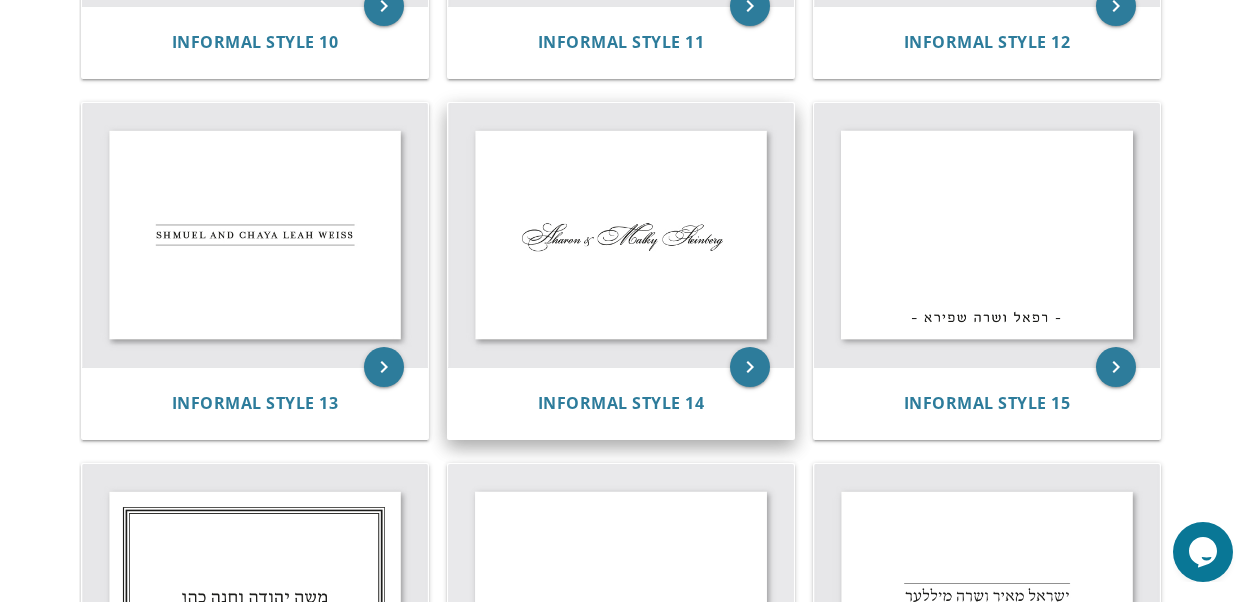 click at bounding box center (621, 235) 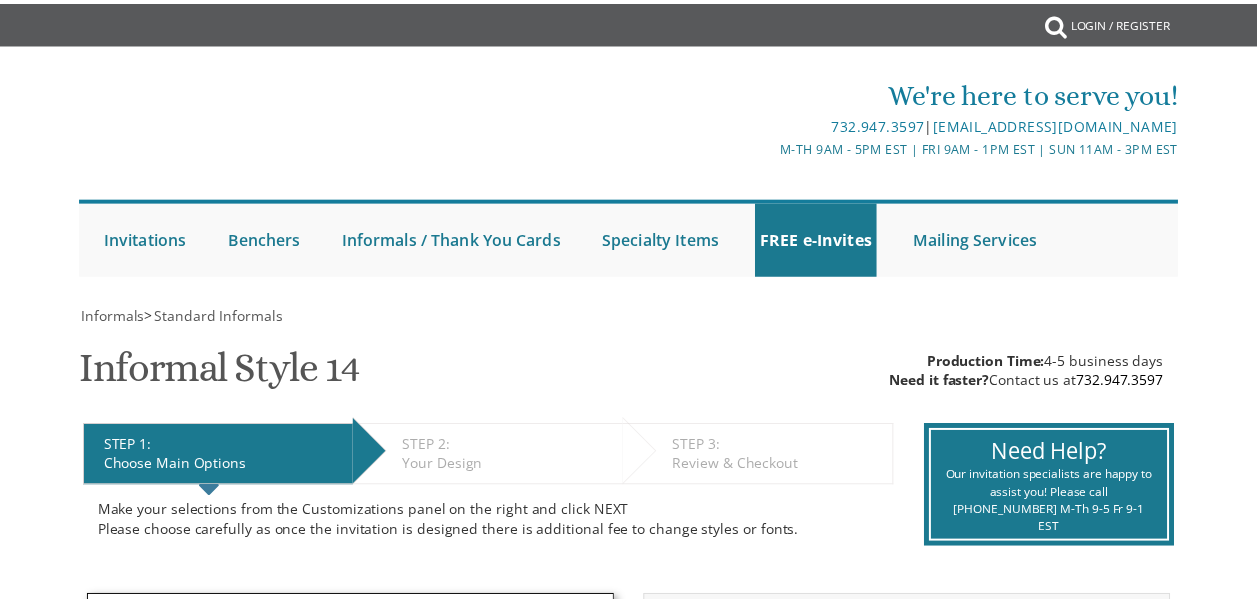 scroll, scrollTop: 0, scrollLeft: 0, axis: both 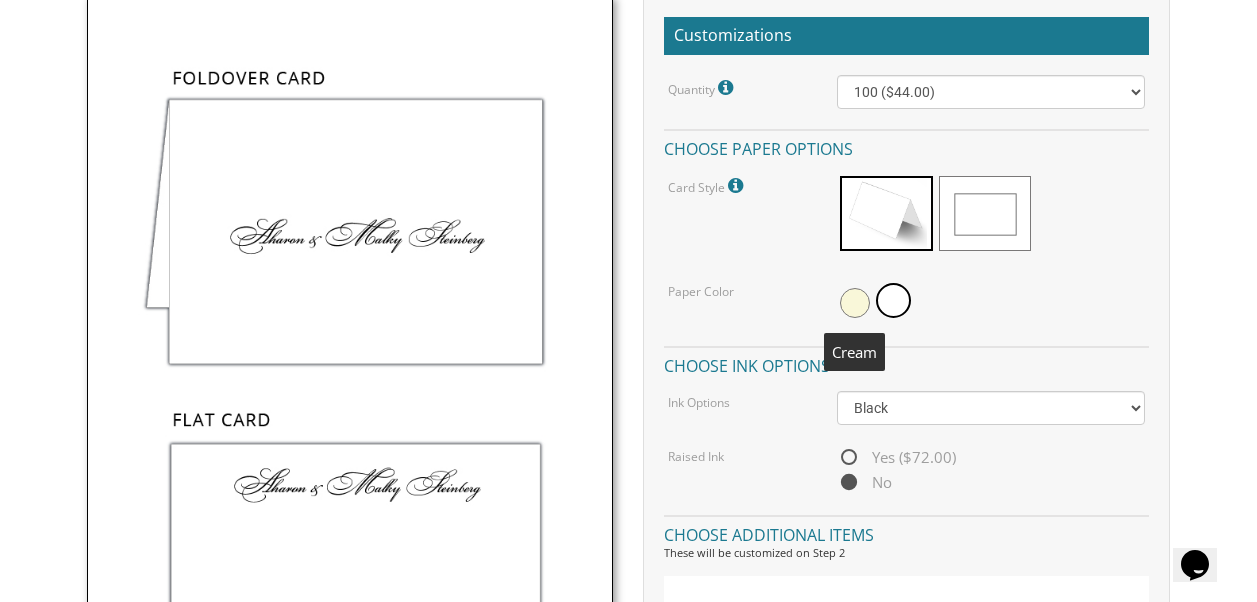 click at bounding box center (855, 303) 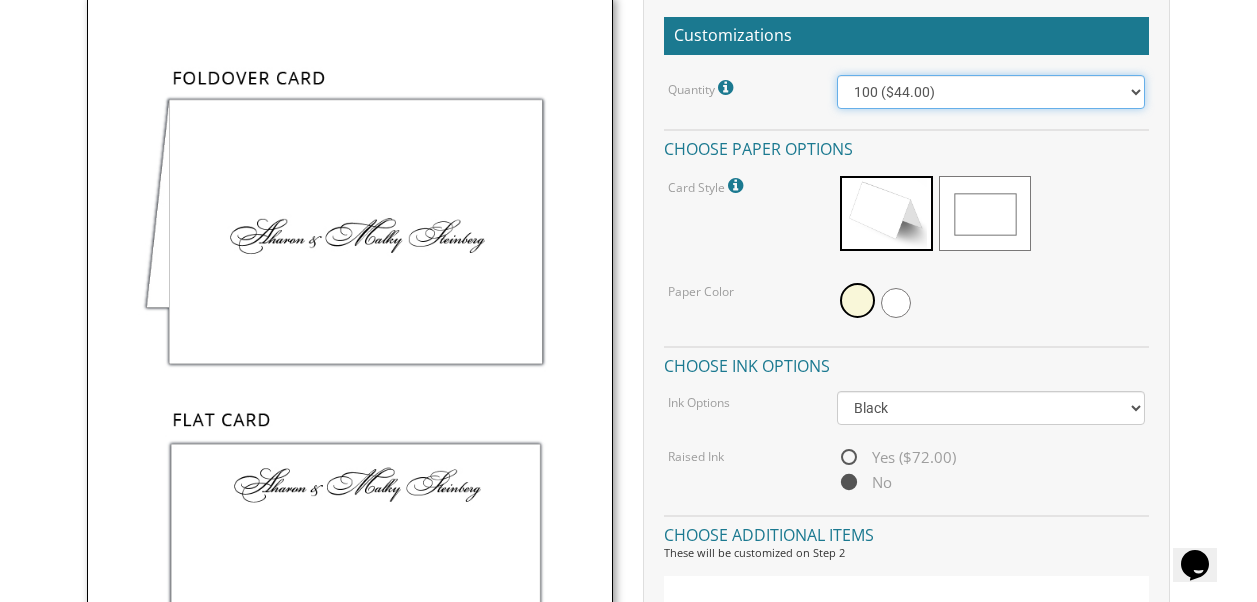 click on "100 ($44.00) 200 ($63.00) 300 ($82.00) 400 ($101.00) 500 ($120.00) 600 ($139.00) 700 ($158.00) 800 ($177.00) 900 ($196.00) 1000 ($215.00)" at bounding box center [991, 92] 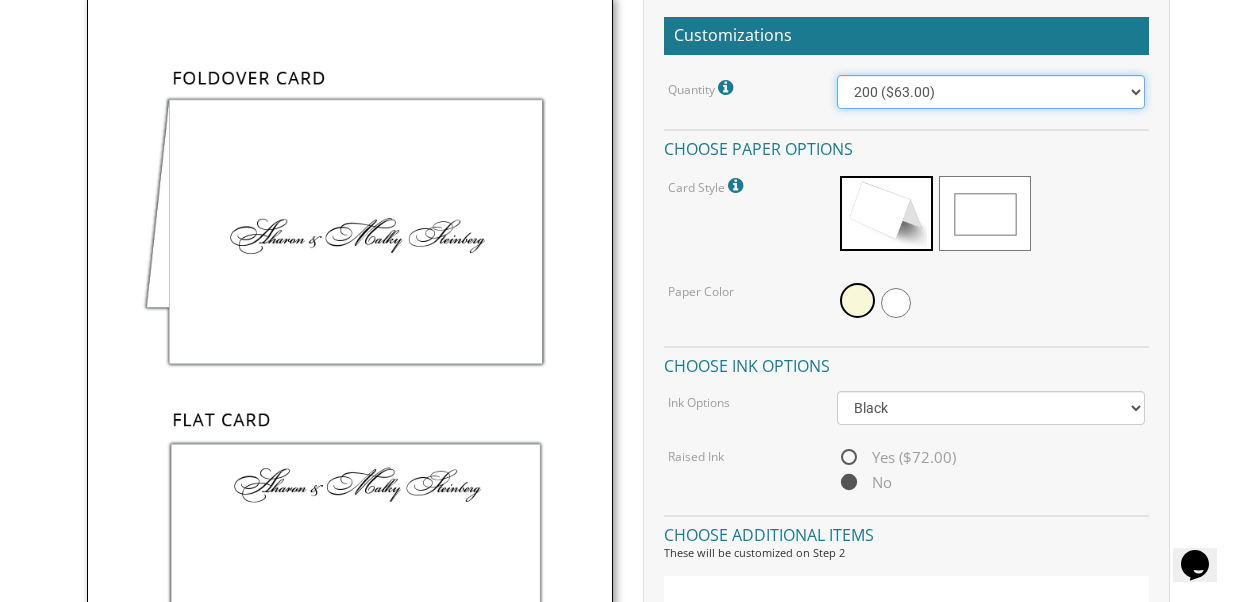 click on "100 ($44.00) 200 ($63.00) 300 ($82.00) 400 ($101.00) 500 ($120.00) 600 ($139.00) 700 ($158.00) 800 ($177.00) 900 ($196.00) 1000 ($215.00)" at bounding box center (991, 92) 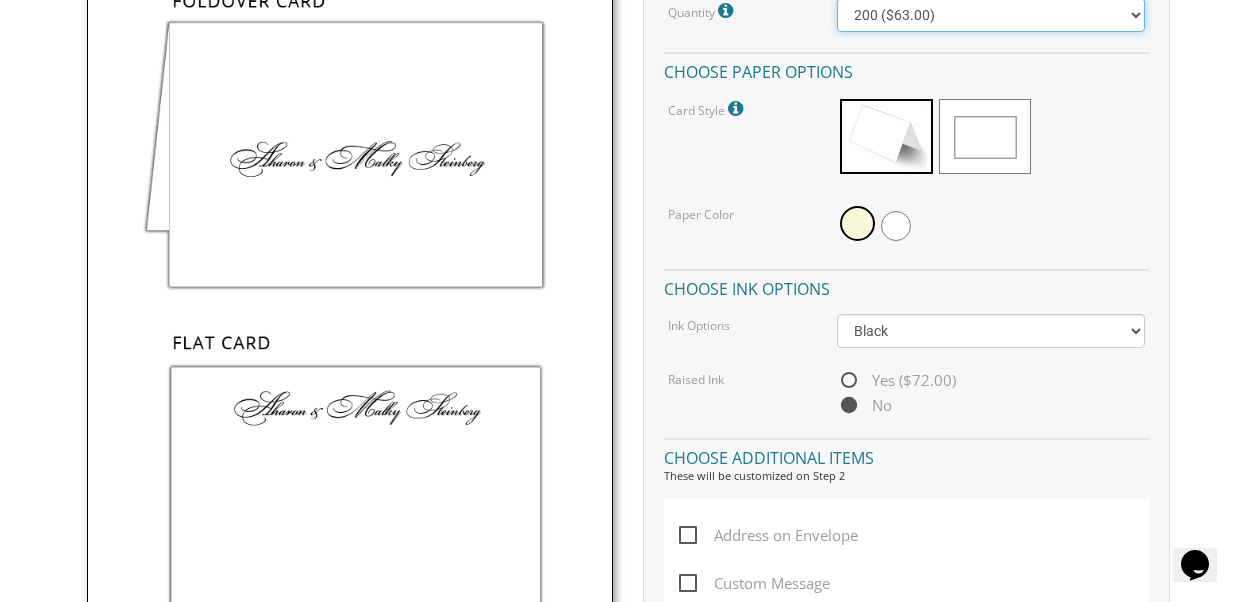 scroll, scrollTop: 700, scrollLeft: 0, axis: vertical 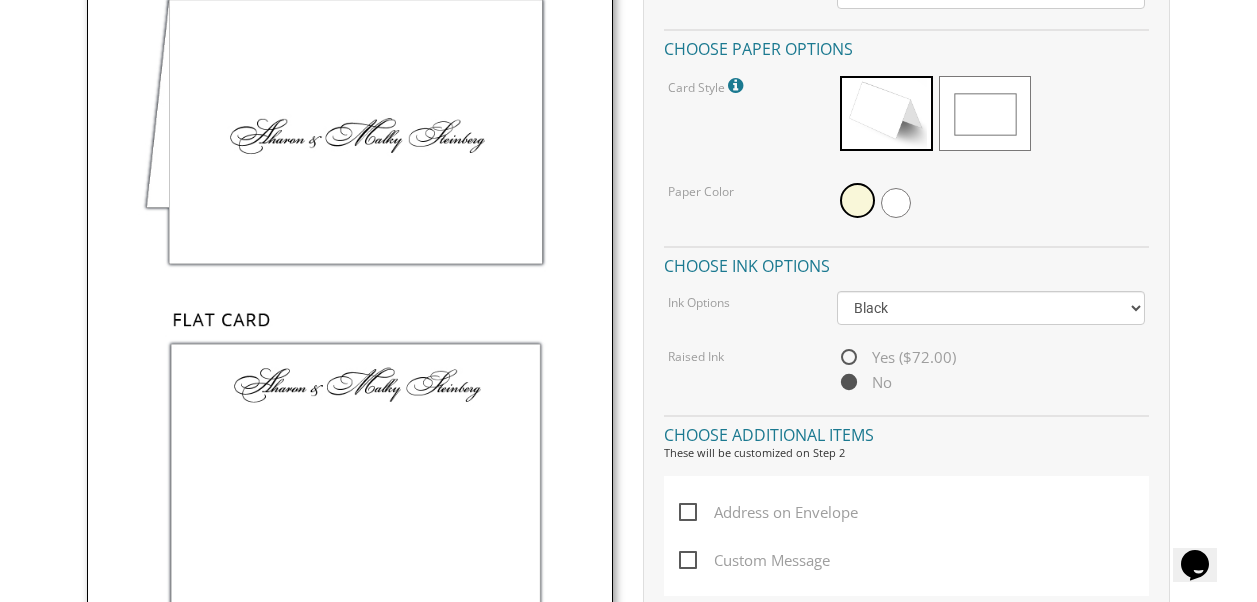 click at bounding box center (738, 86) 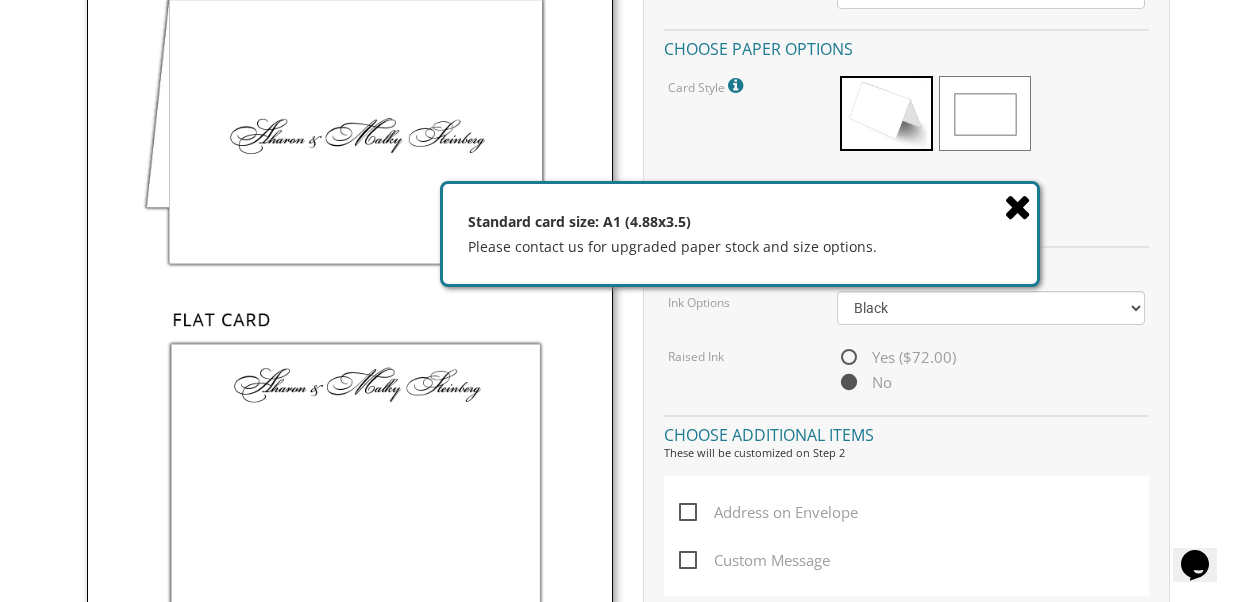 click on "My Cart
{{shoppingcart.totalQuantityDisplay}}
Total:
{{shoppingcart.subtotal}}
{{shoppingcart.total}}
{{shoppingcartitem.description}}
Qty. {{shoppingcartitem.quantity}}
{{productoption.name}}" at bounding box center [628, 478] 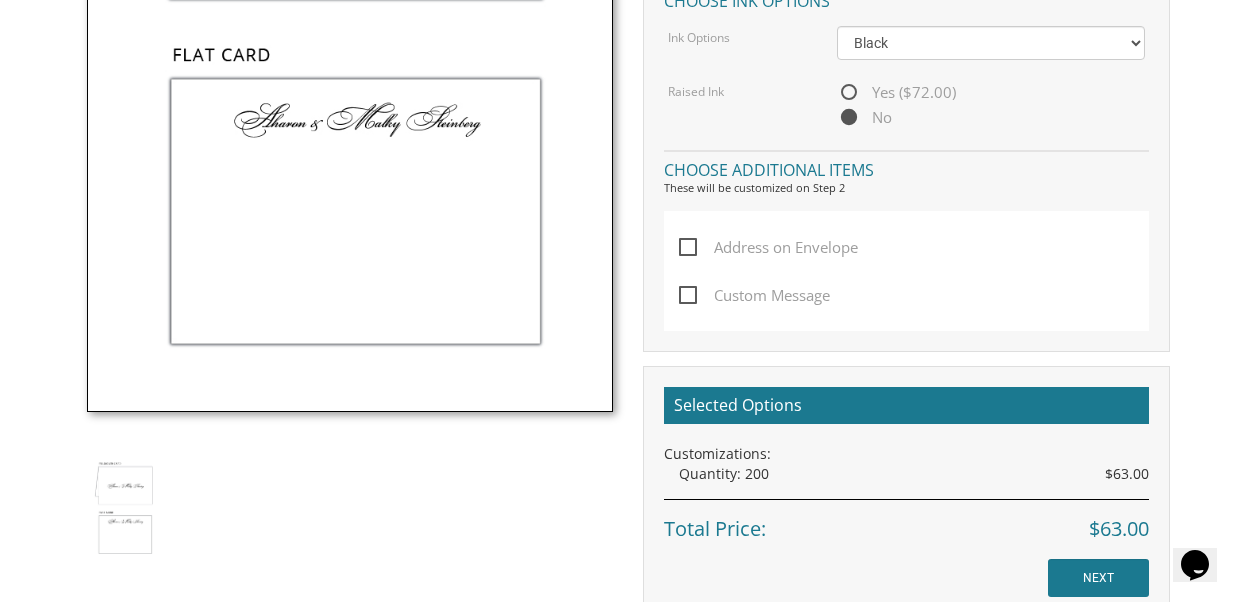 scroll, scrollTop: 1000, scrollLeft: 0, axis: vertical 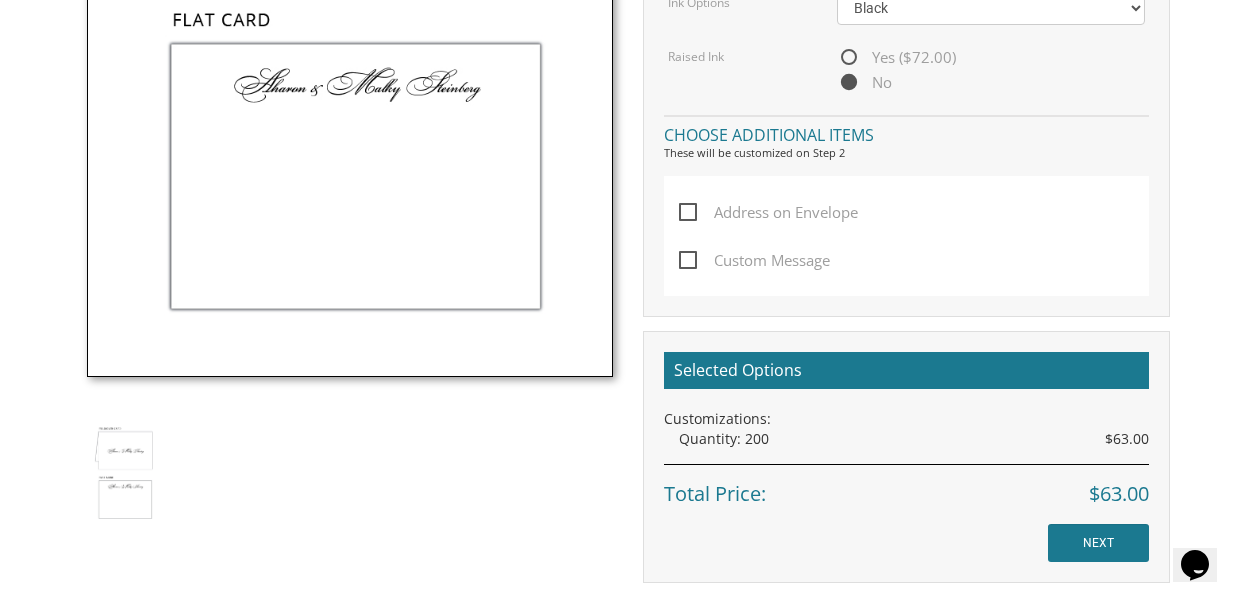 click at bounding box center [350, -14] 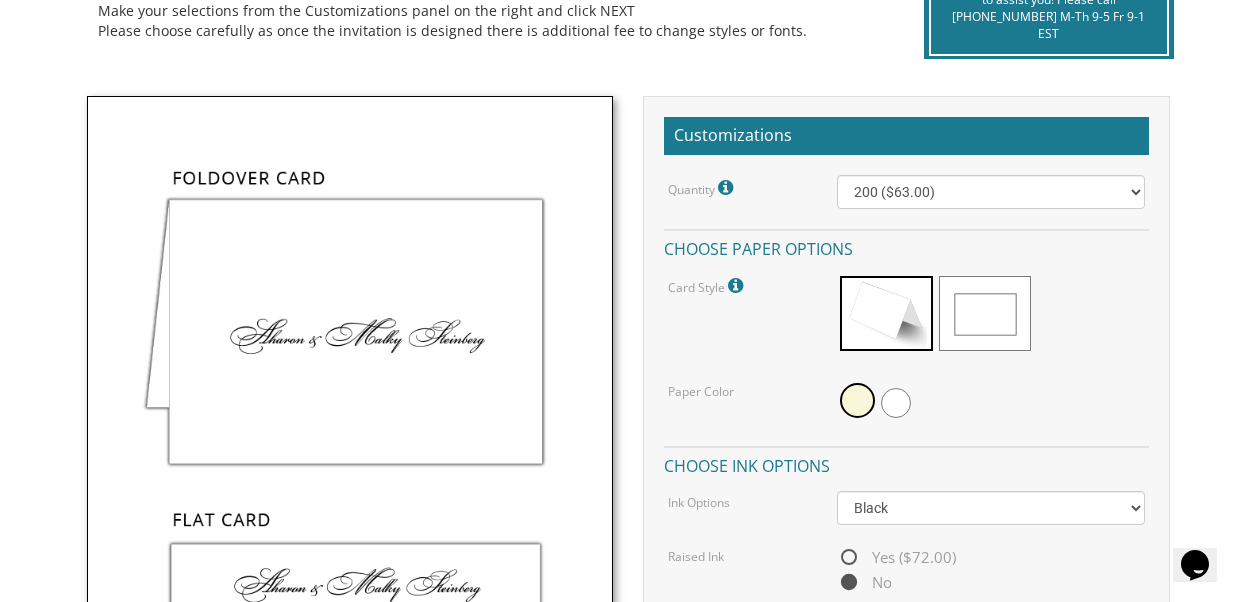 scroll, scrollTop: 600, scrollLeft: 0, axis: vertical 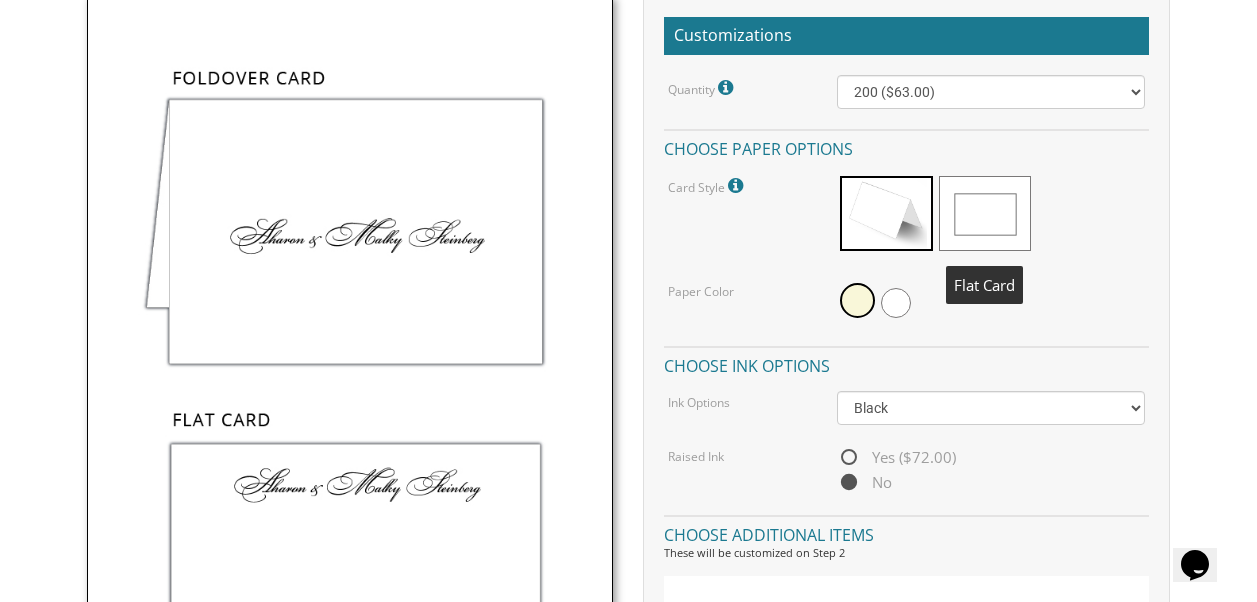 click at bounding box center (985, 213) 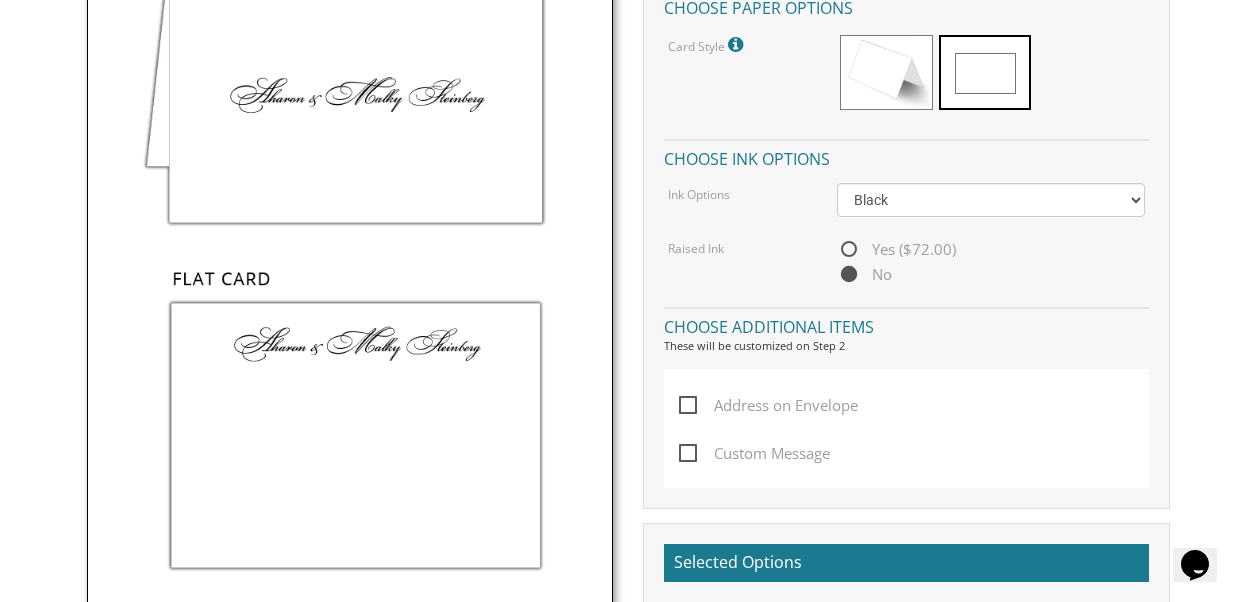 scroll, scrollTop: 500, scrollLeft: 0, axis: vertical 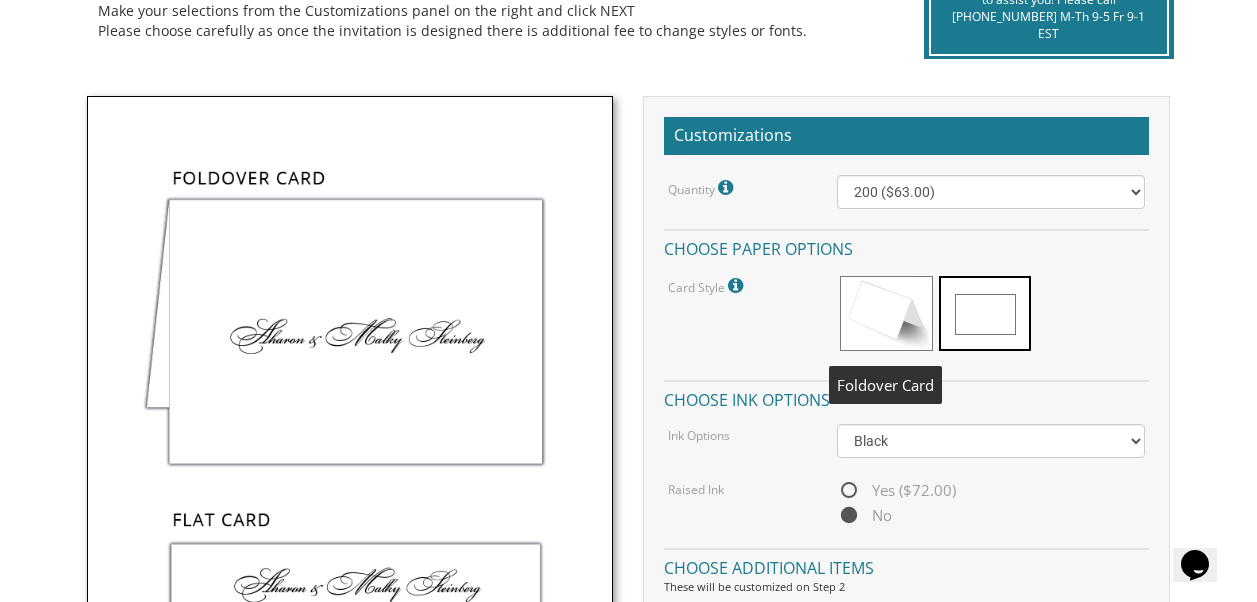 click at bounding box center (886, 313) 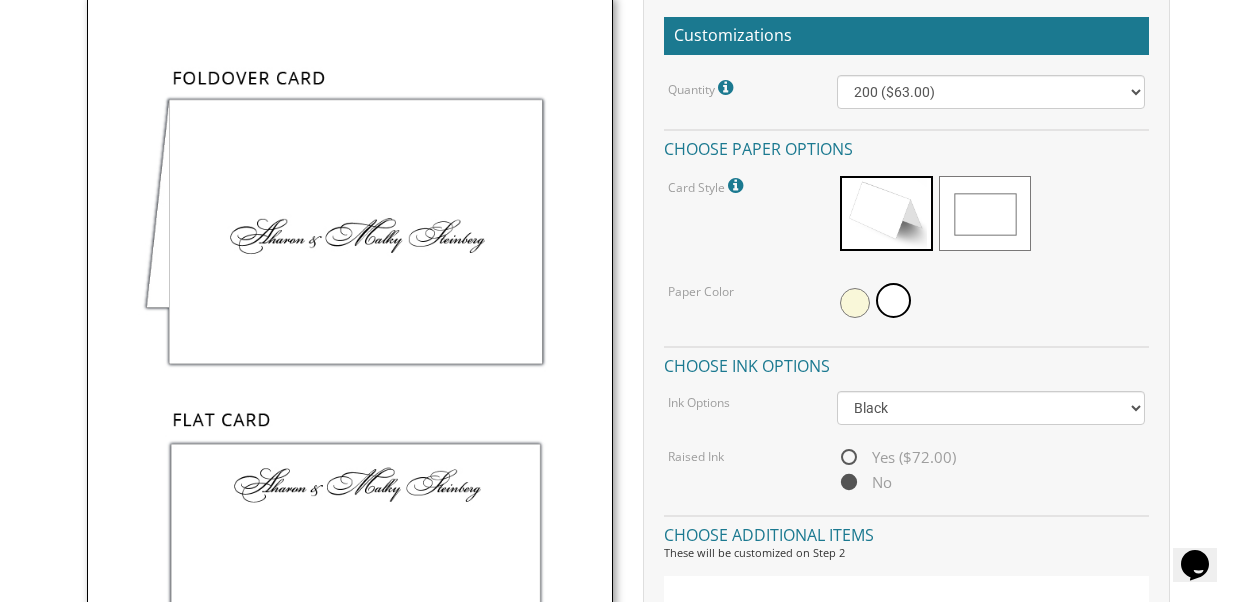 scroll, scrollTop: 700, scrollLeft: 0, axis: vertical 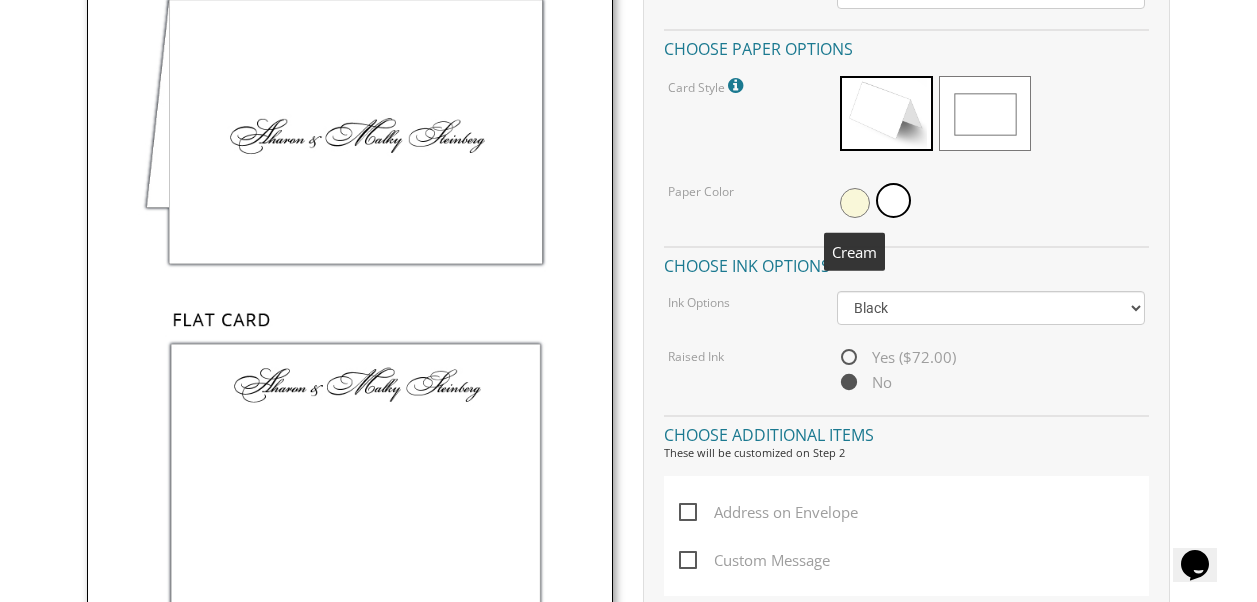 click at bounding box center [855, 203] 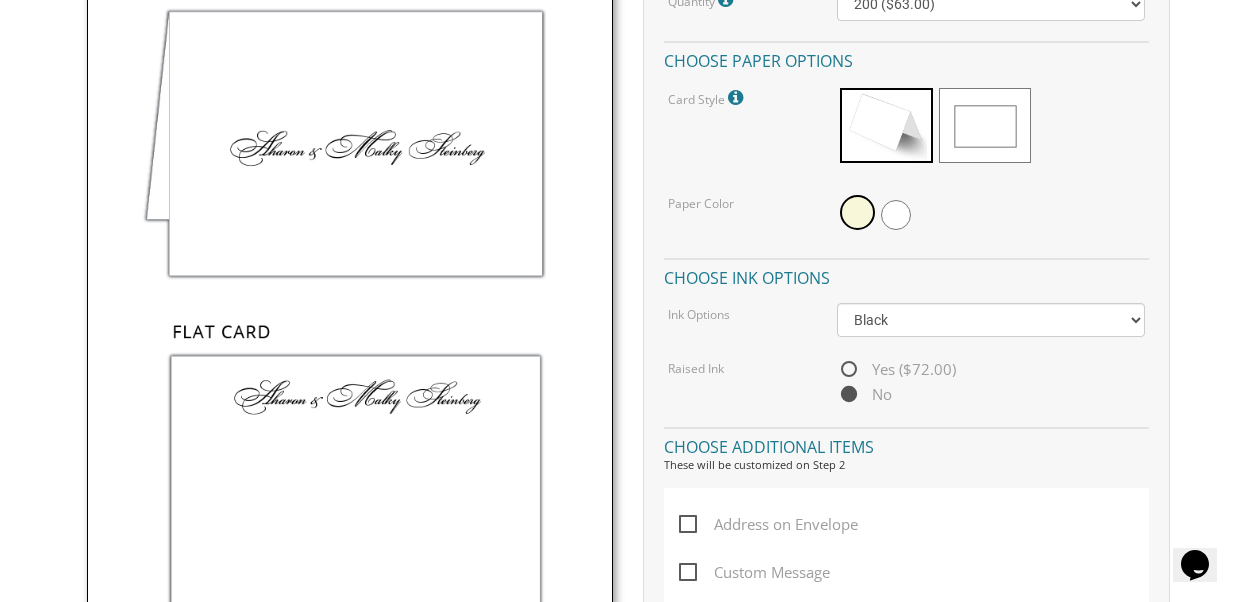 scroll, scrollTop: 600, scrollLeft: 0, axis: vertical 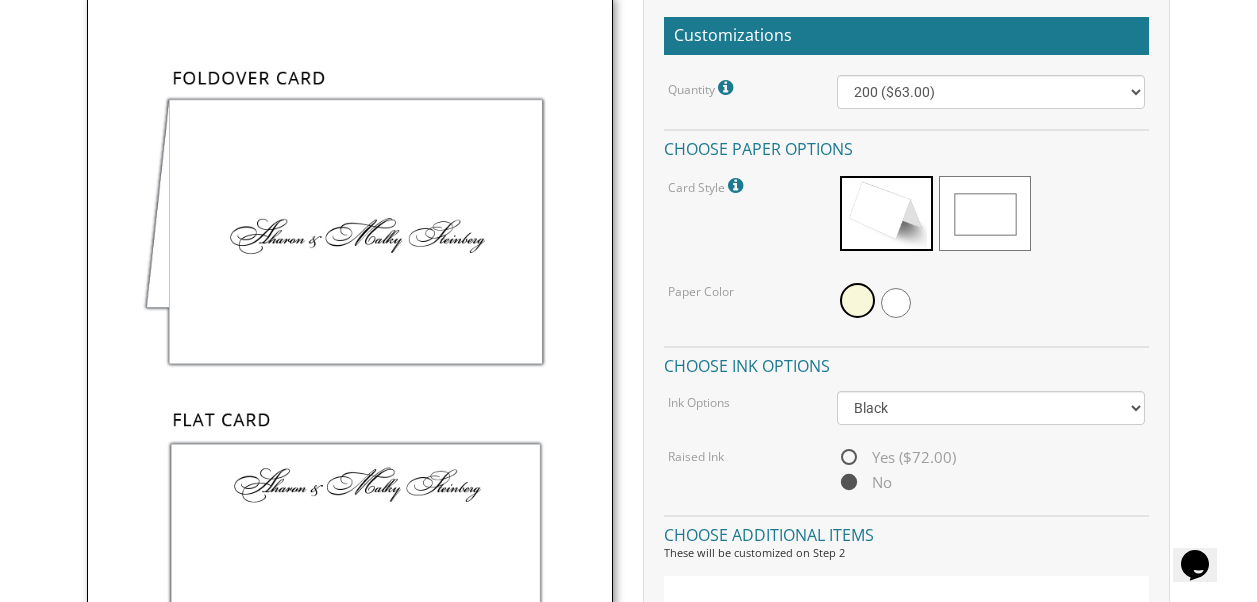 click at bounding box center [738, 186] 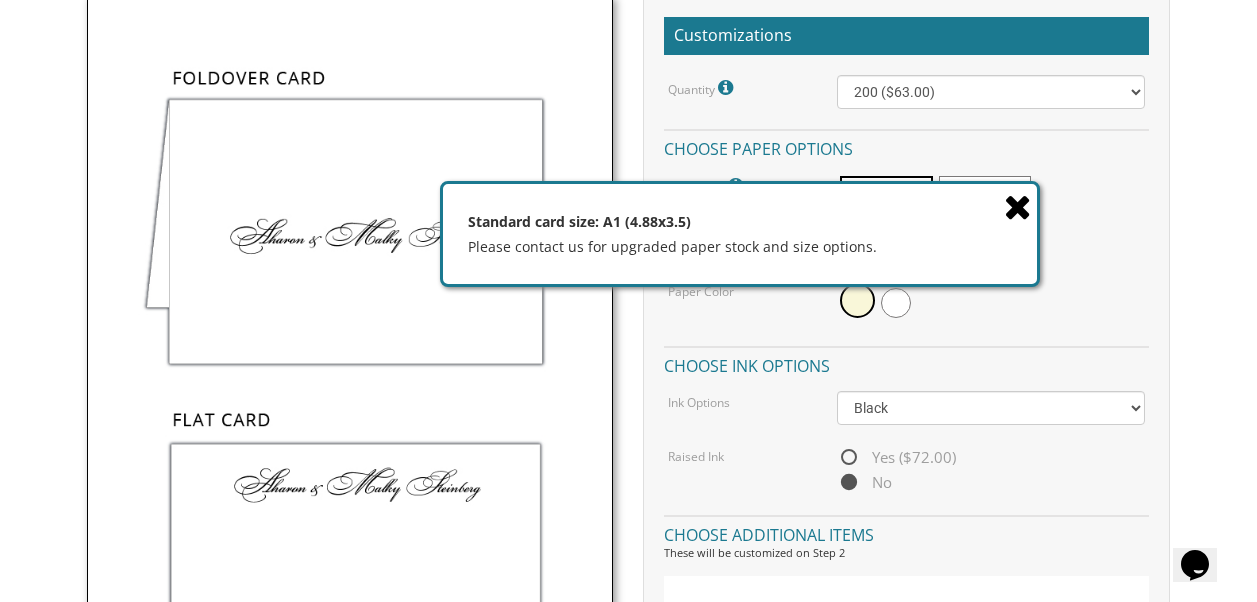 click at bounding box center (1018, 206) 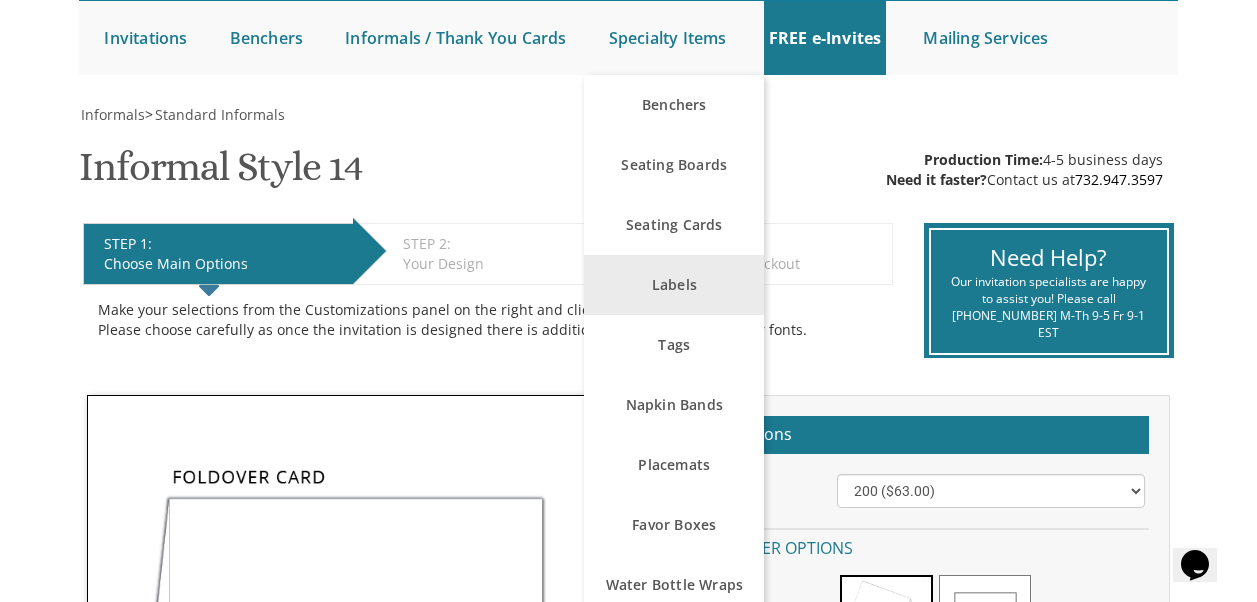 scroll, scrollTop: 200, scrollLeft: 0, axis: vertical 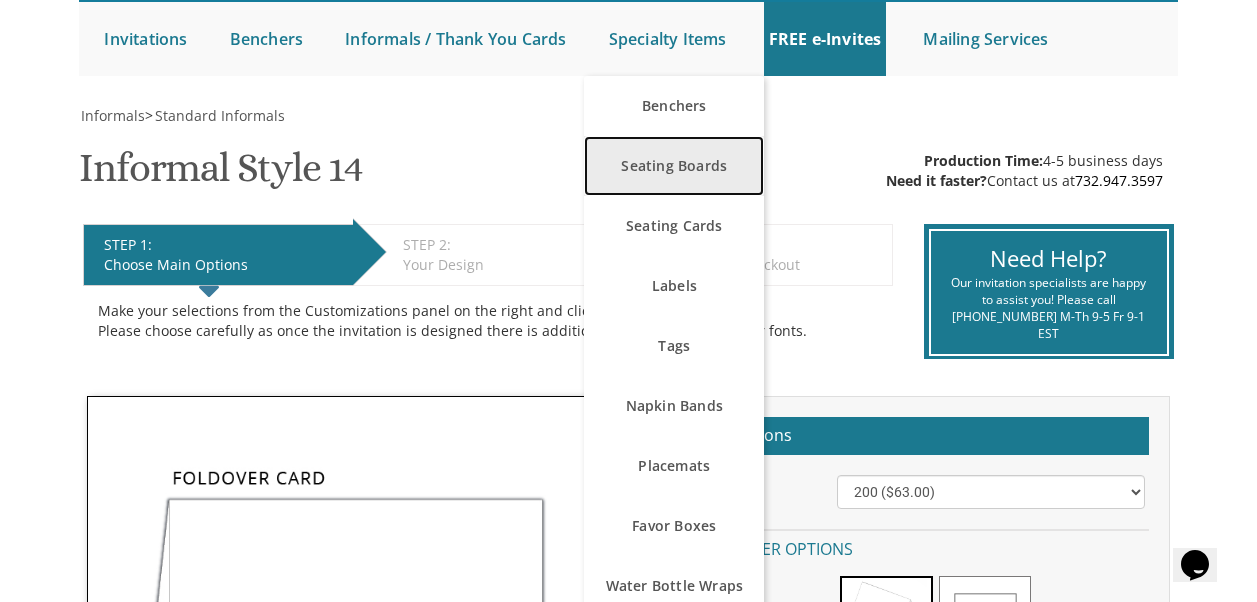 click on "Seating Boards" at bounding box center [674, 166] 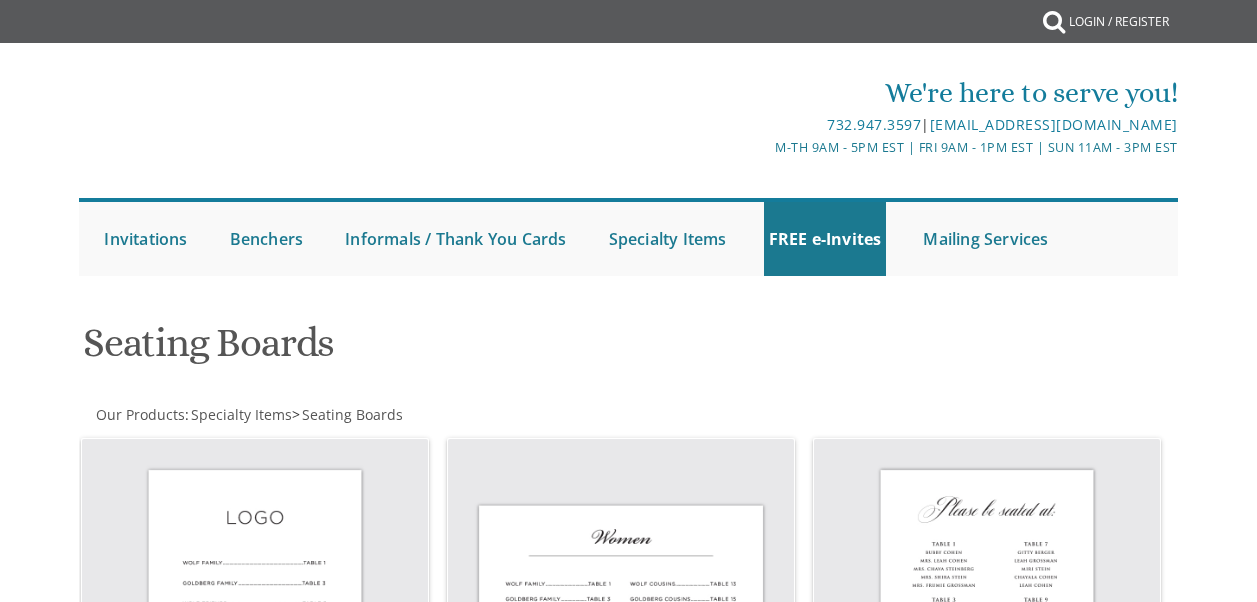 scroll, scrollTop: 0, scrollLeft: 0, axis: both 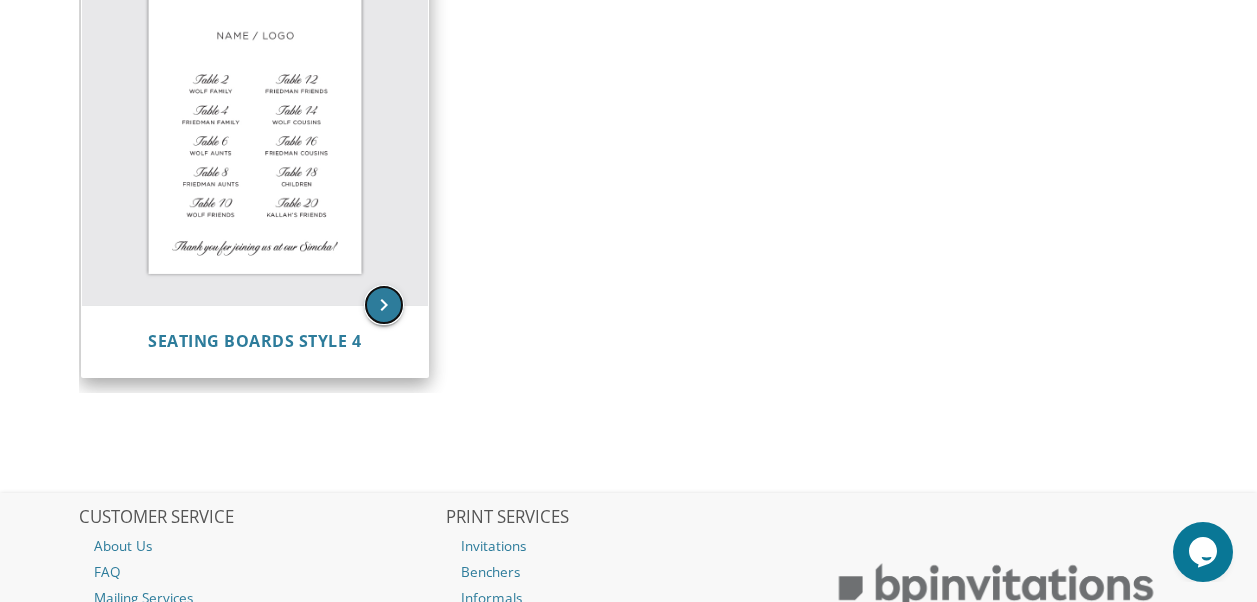 click on "keyboard_arrow_right" at bounding box center (384, 305) 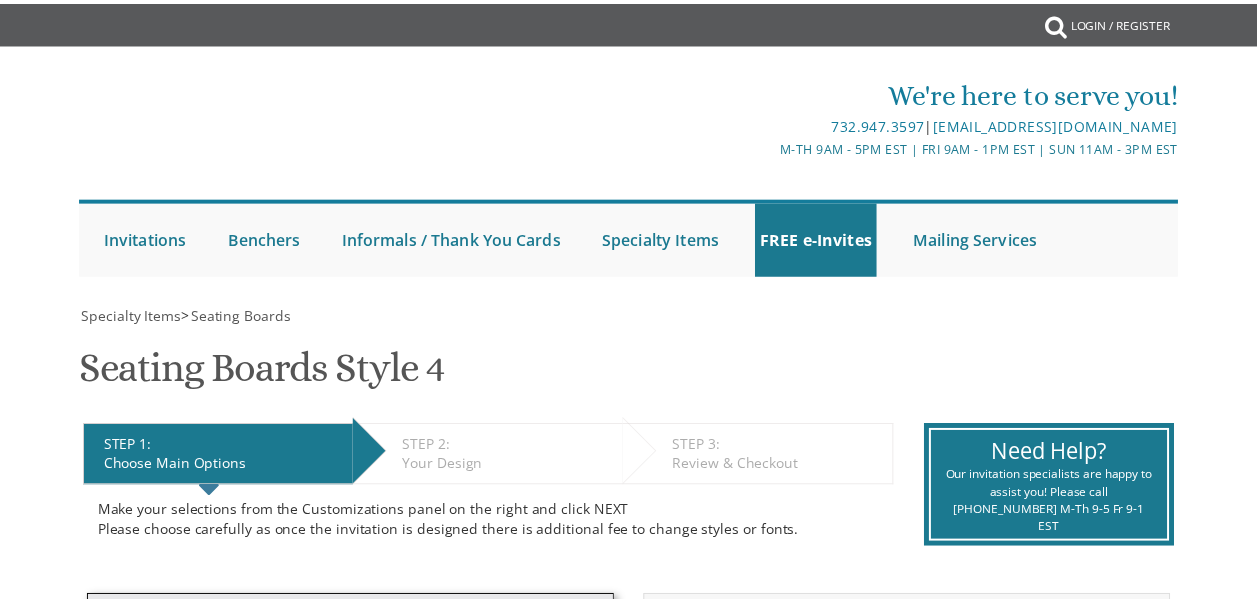scroll, scrollTop: 0, scrollLeft: 0, axis: both 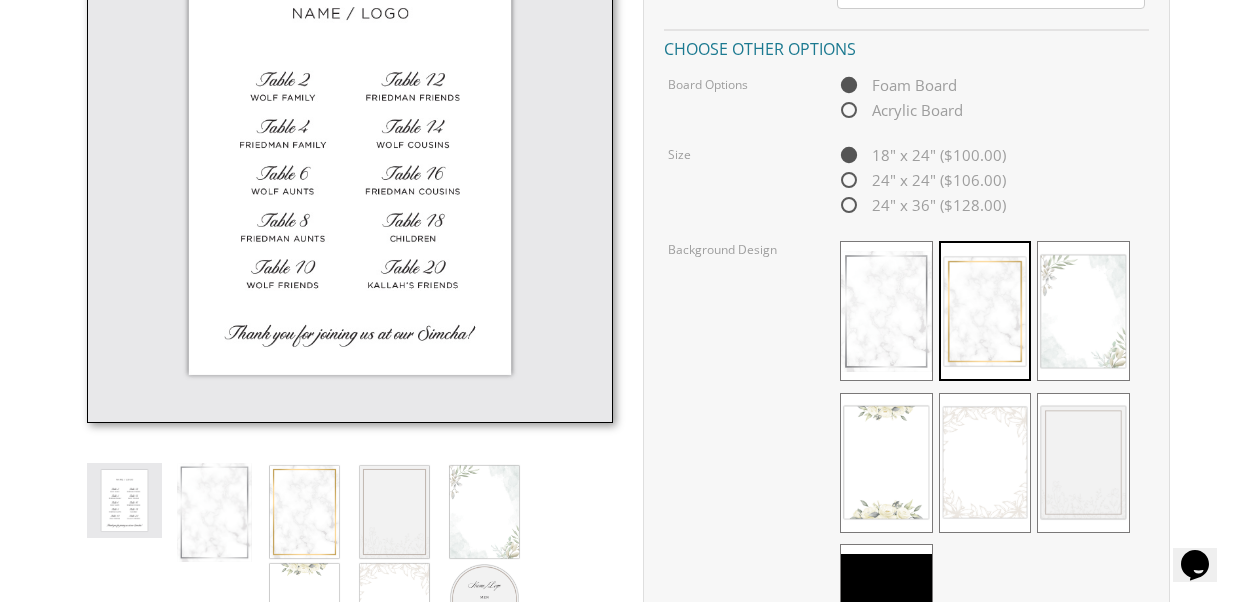 click on "Acrylic Board" at bounding box center (900, 110) 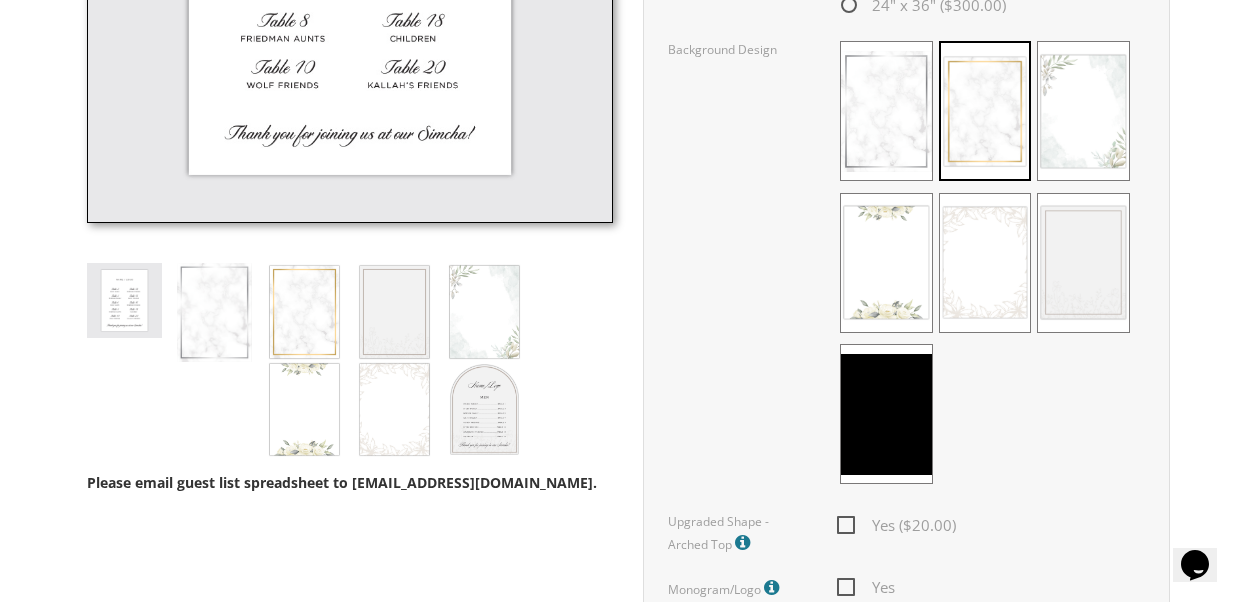 scroll, scrollTop: 800, scrollLeft: 0, axis: vertical 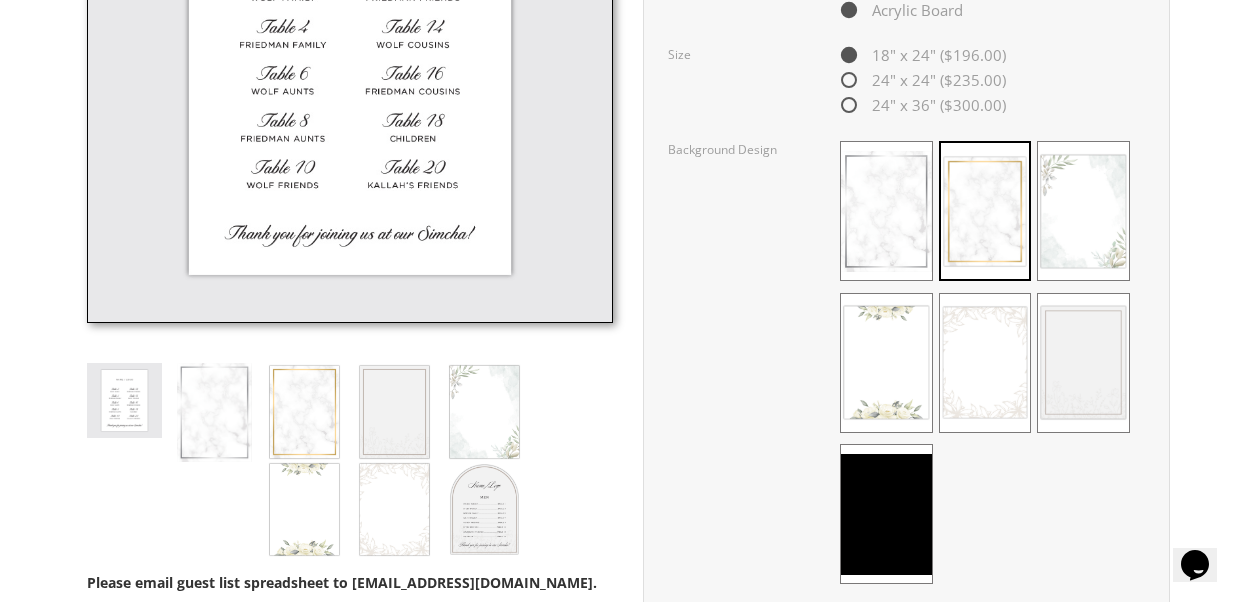 click on "24" x 36" ($300.00)" at bounding box center (921, 105) 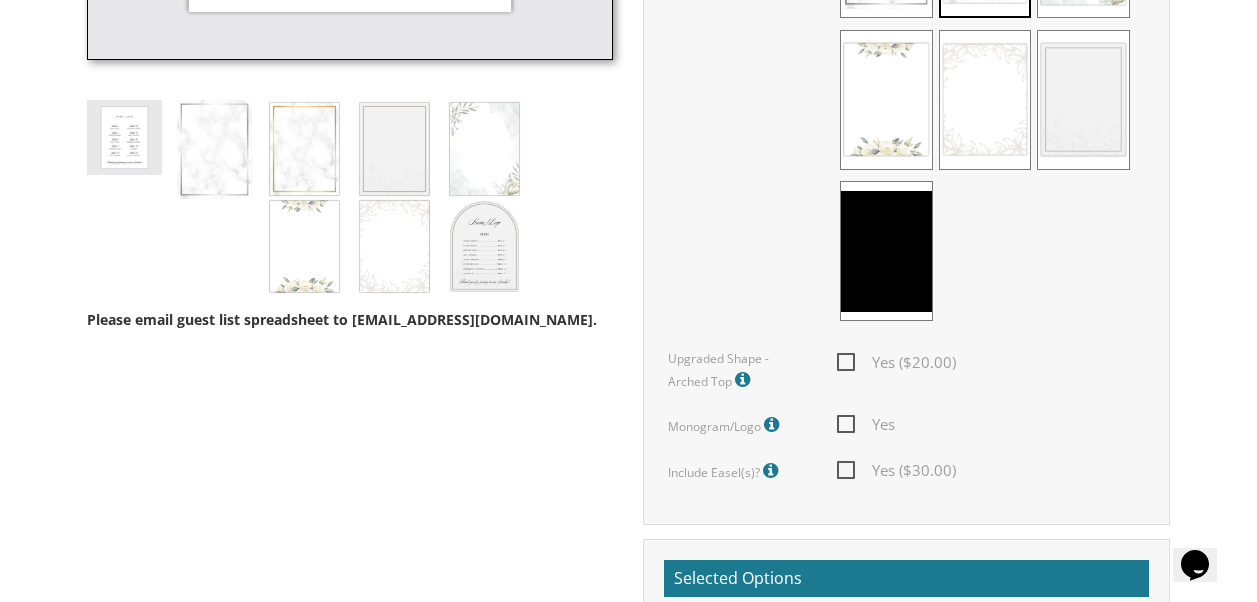 scroll, scrollTop: 1100, scrollLeft: 0, axis: vertical 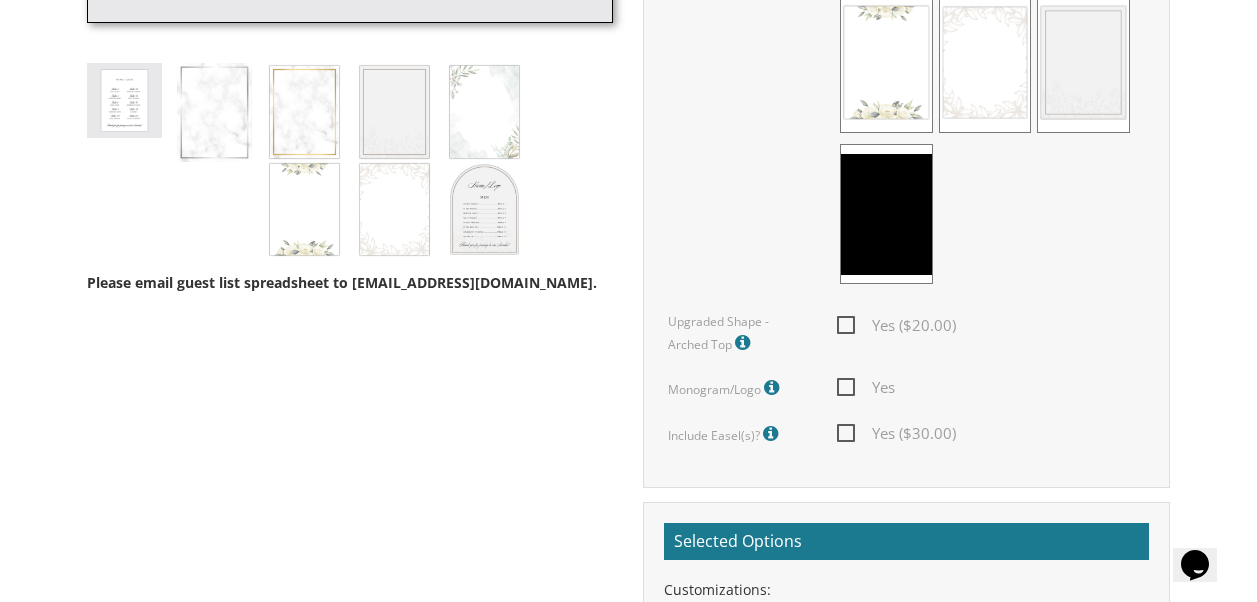 click on "Yes" at bounding box center (866, 387) 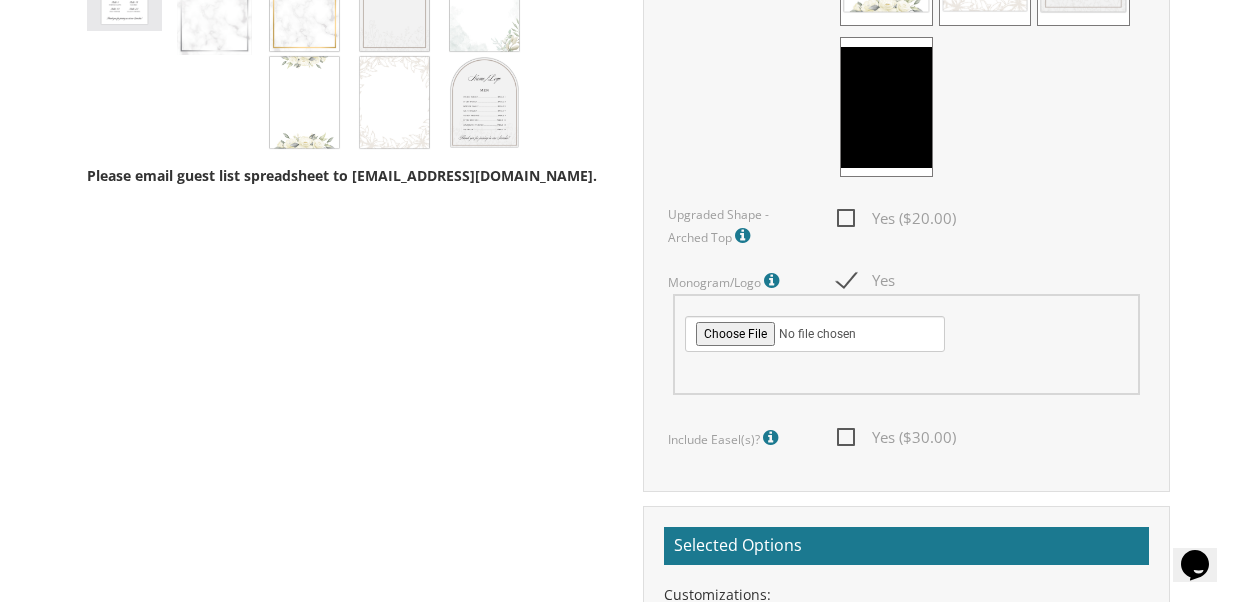 scroll, scrollTop: 1300, scrollLeft: 0, axis: vertical 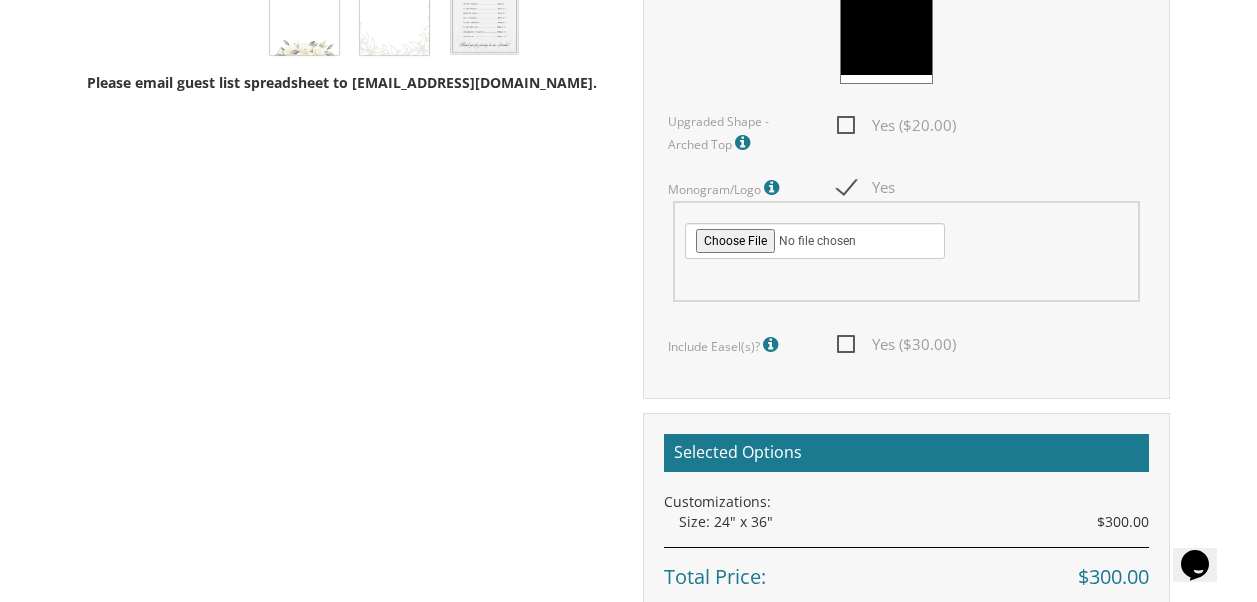 click on "Yes ($30.00)" at bounding box center (896, 344) 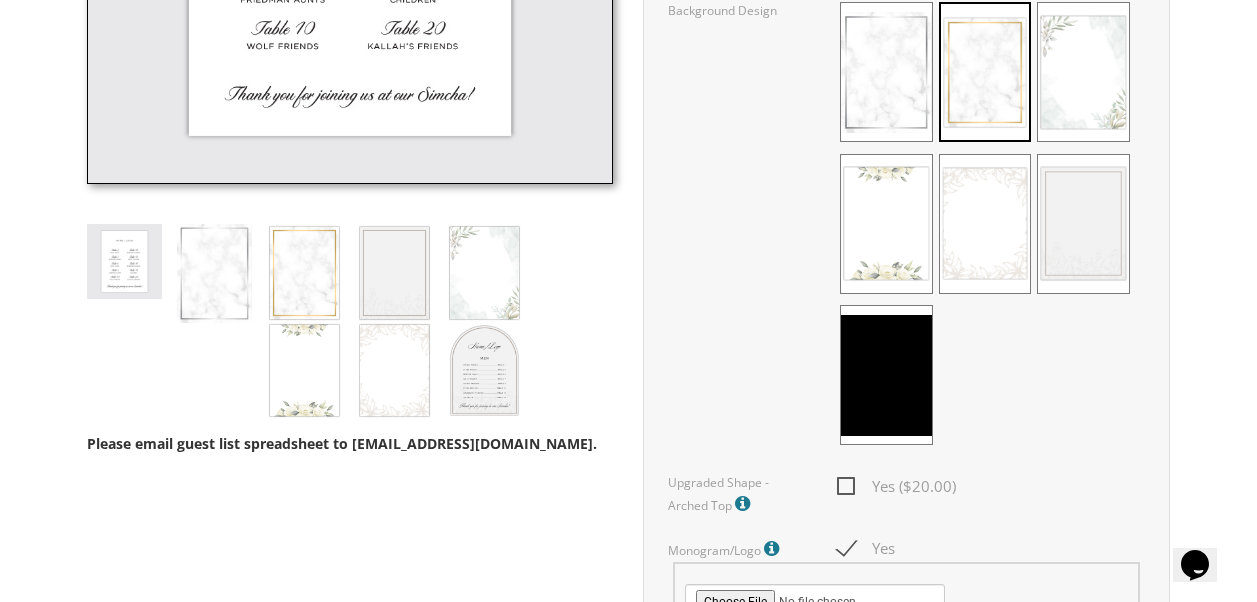 scroll, scrollTop: 900, scrollLeft: 0, axis: vertical 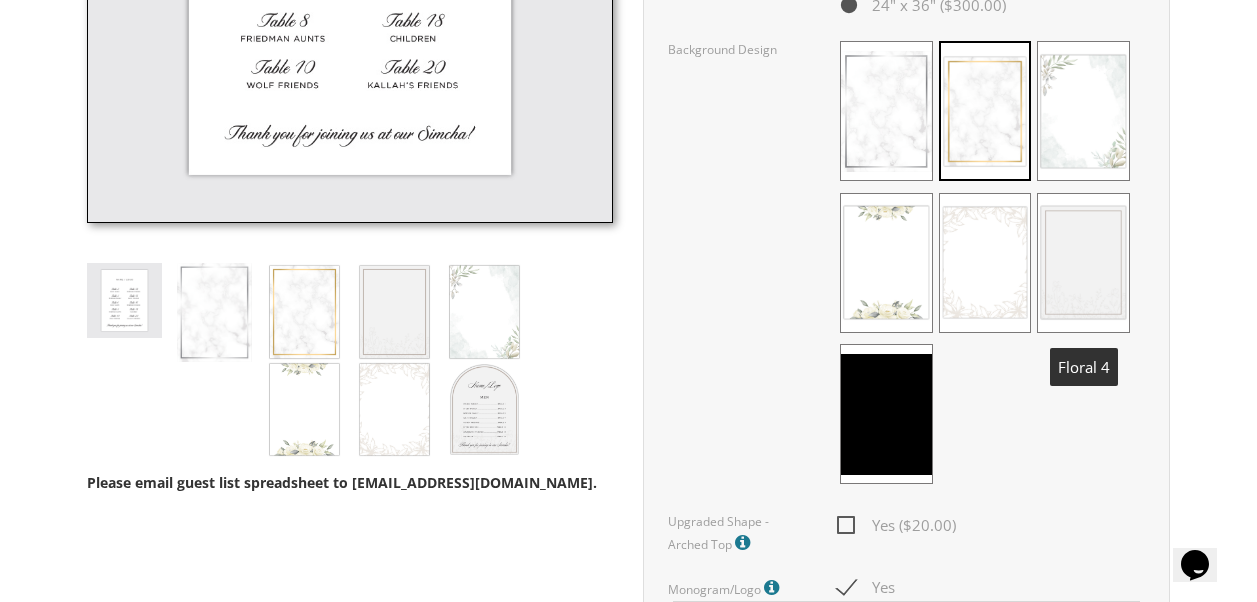 click at bounding box center (1083, 263) 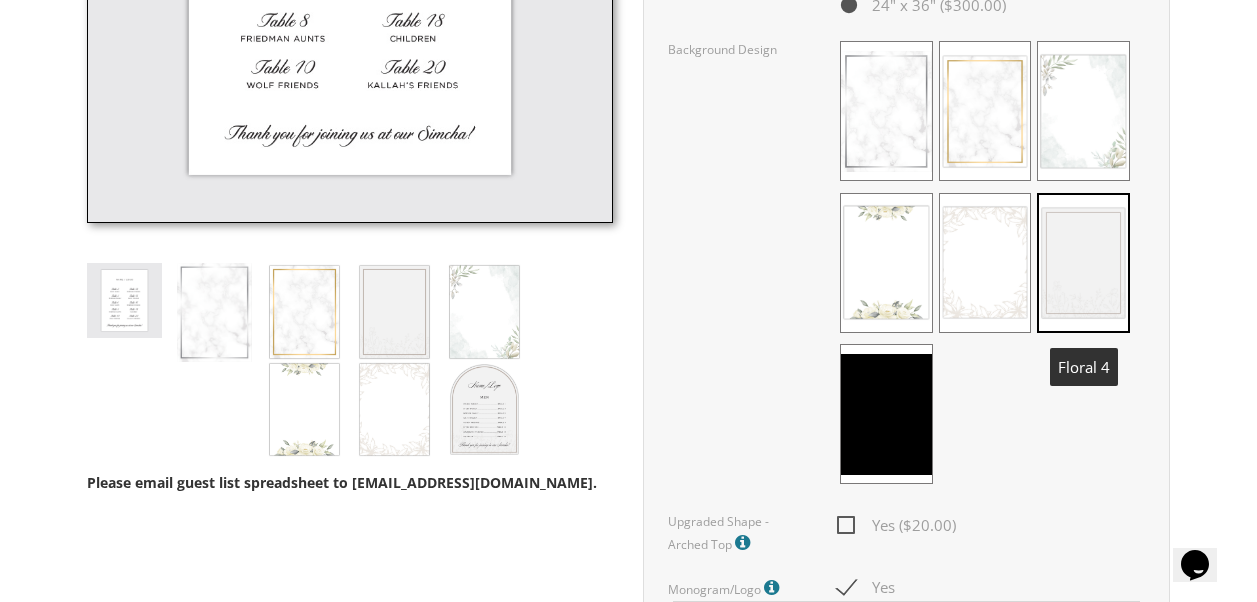 click at bounding box center (1083, 263) 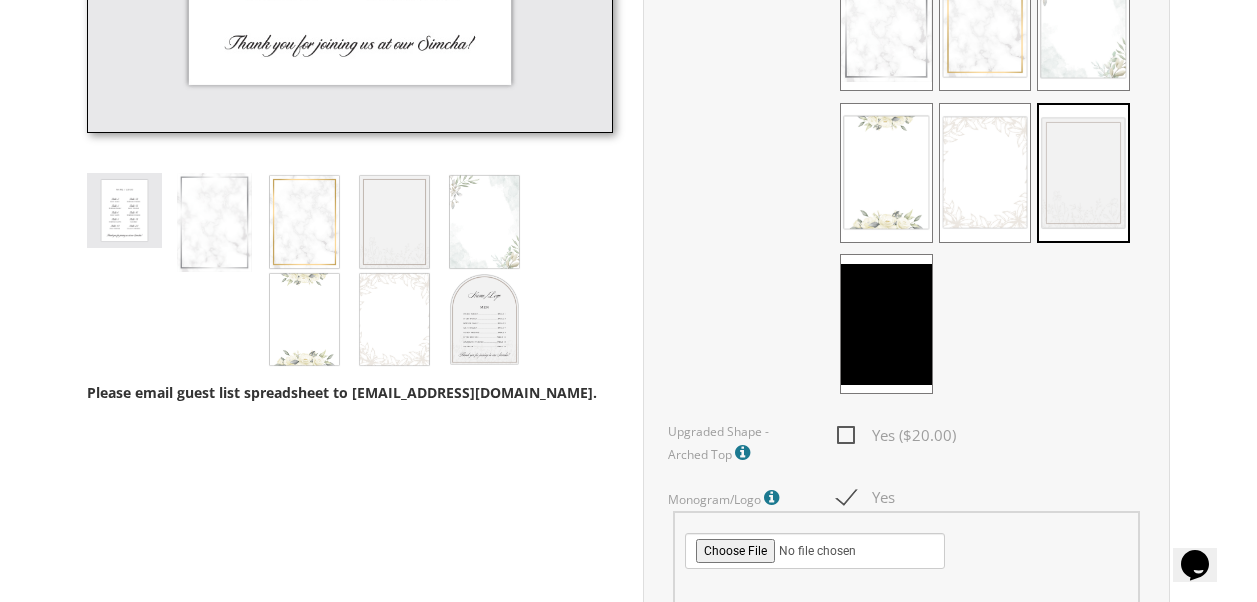 scroll, scrollTop: 1000, scrollLeft: 0, axis: vertical 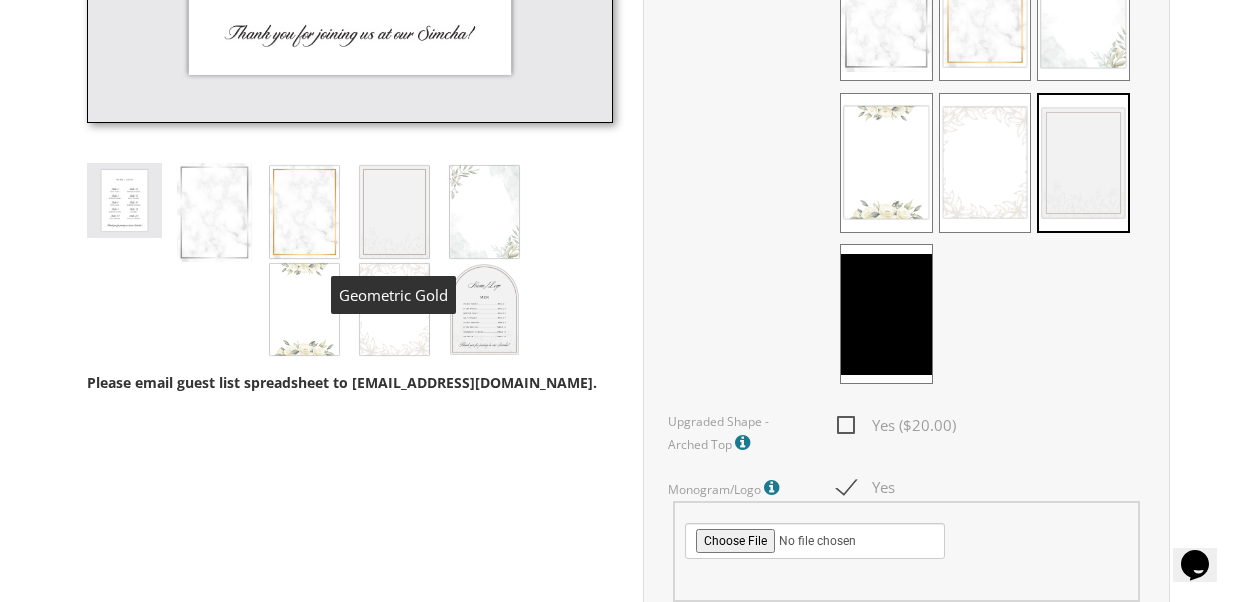 click at bounding box center (394, 212) 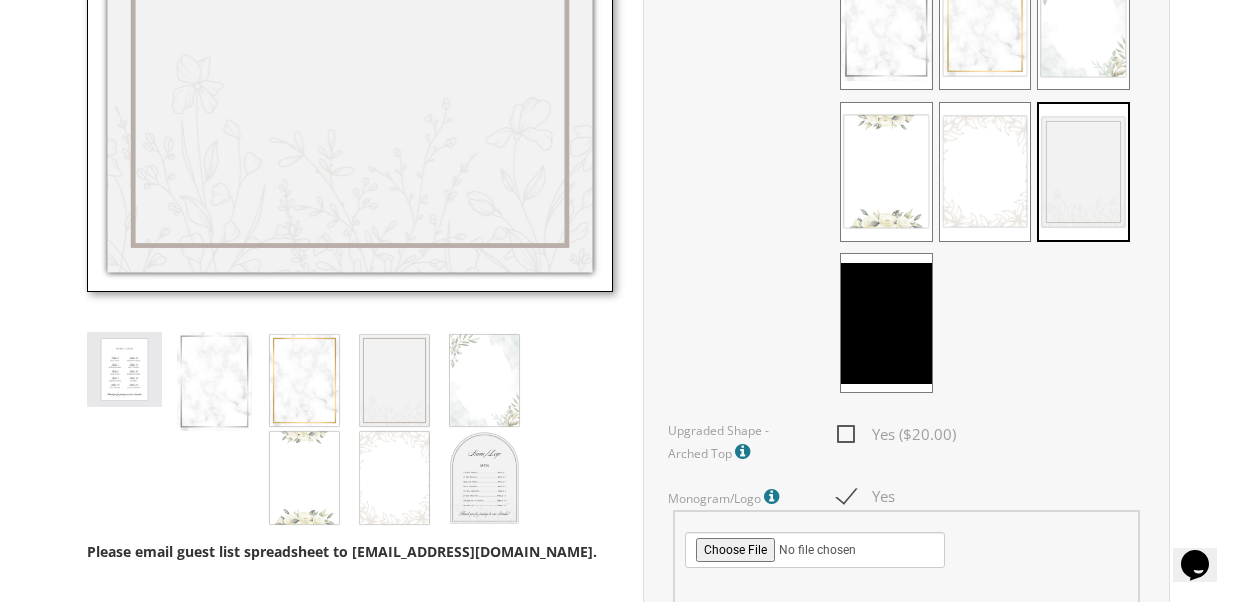 scroll, scrollTop: 1000, scrollLeft: 0, axis: vertical 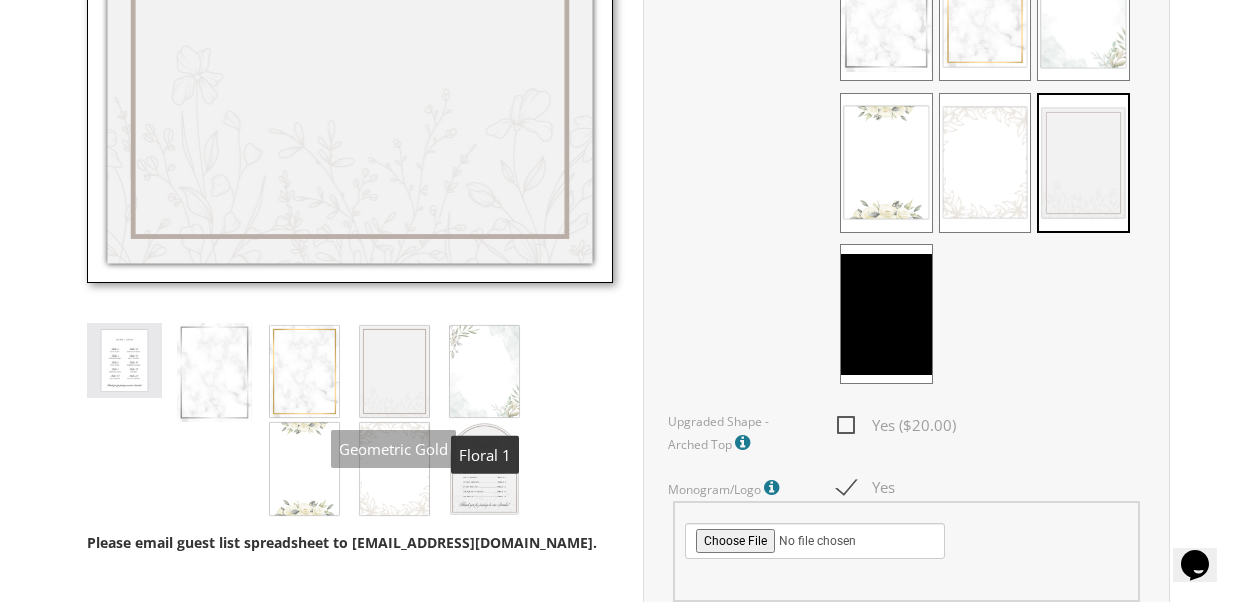 click at bounding box center [484, 372] 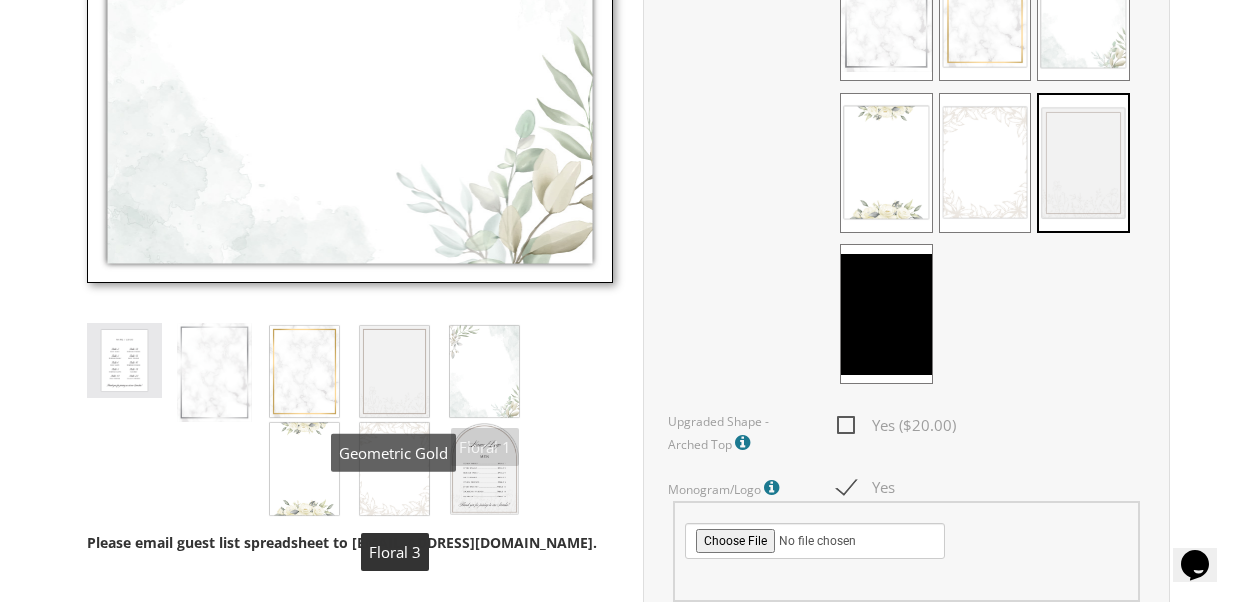 click at bounding box center [394, 469] 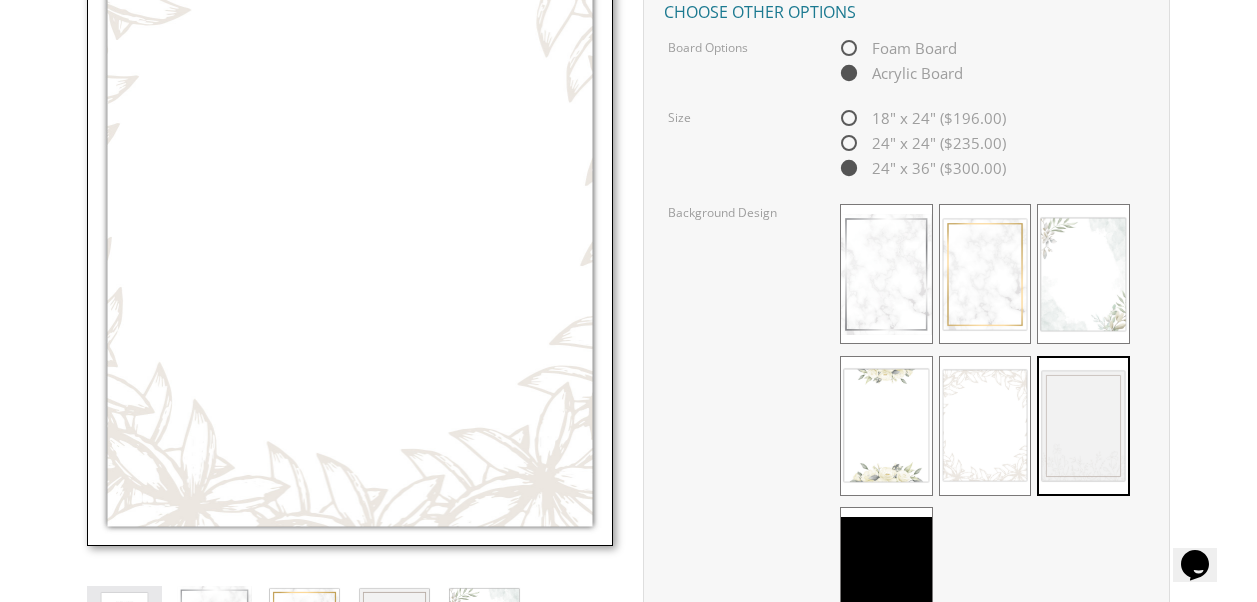 scroll, scrollTop: 1000, scrollLeft: 0, axis: vertical 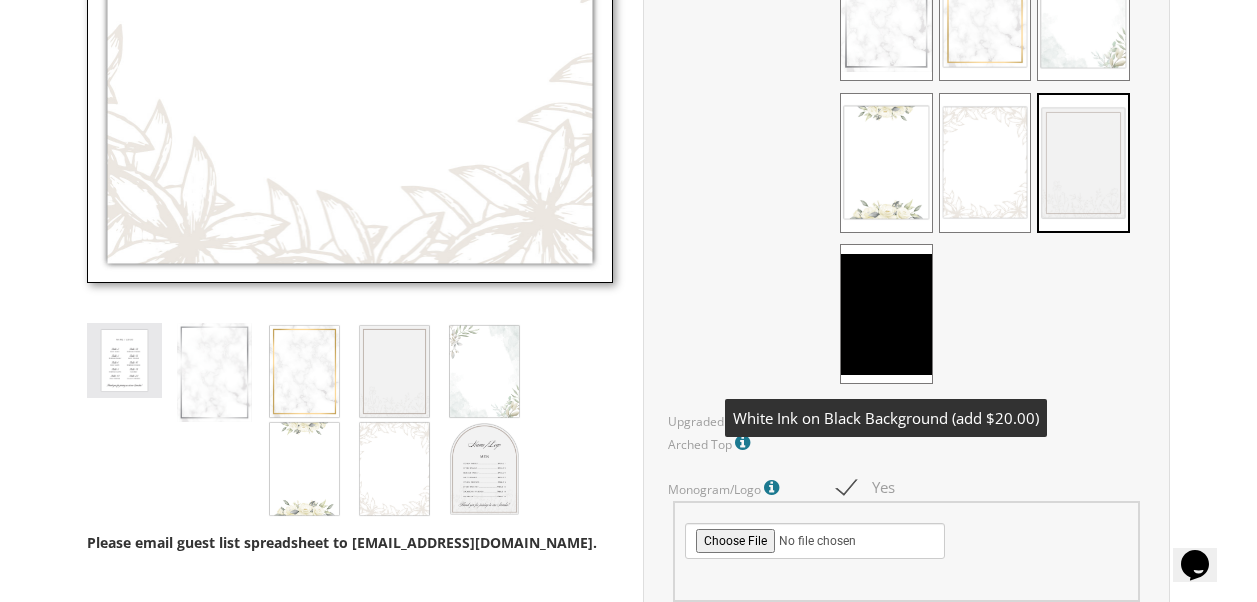 click at bounding box center (886, 314) 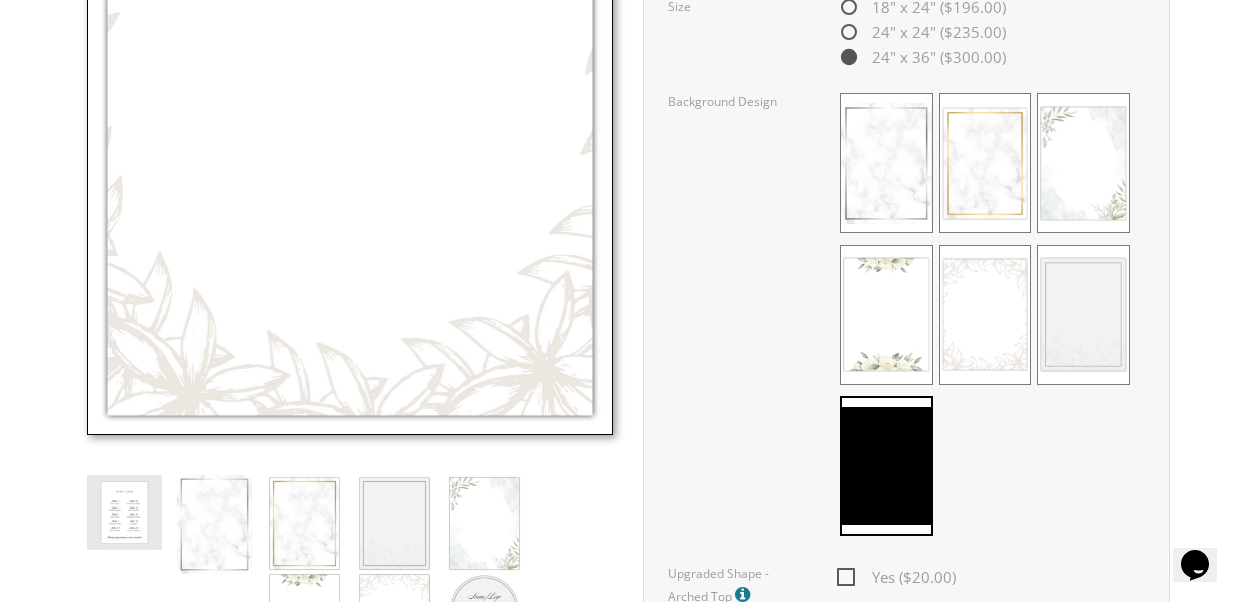 scroll, scrollTop: 1100, scrollLeft: 0, axis: vertical 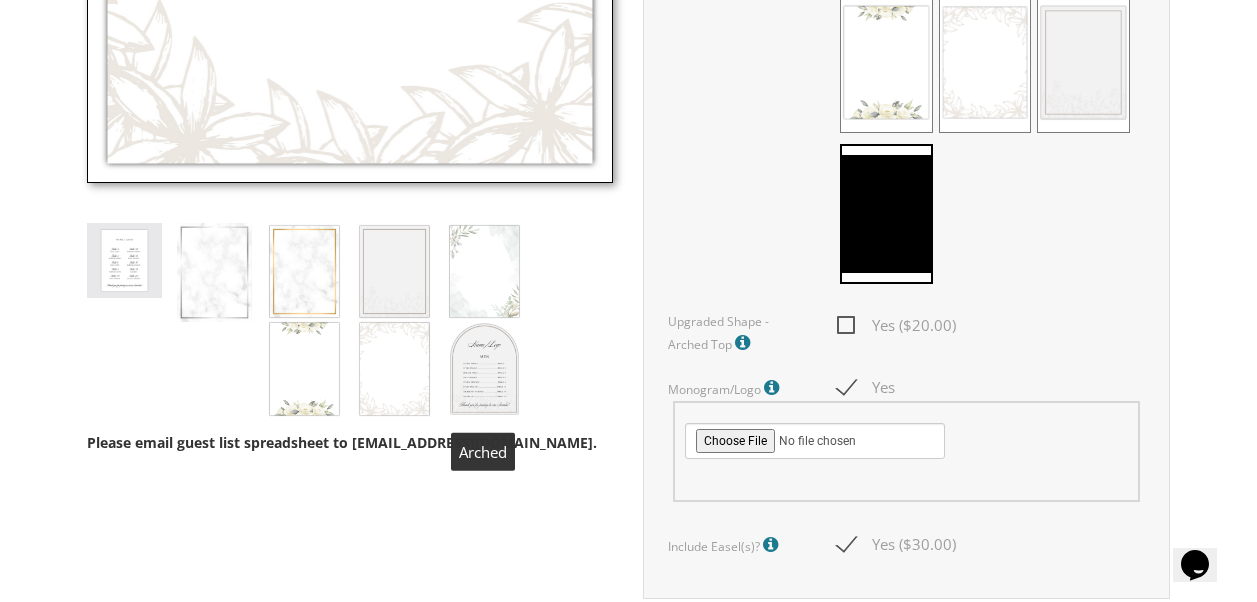 click at bounding box center (484, 369) 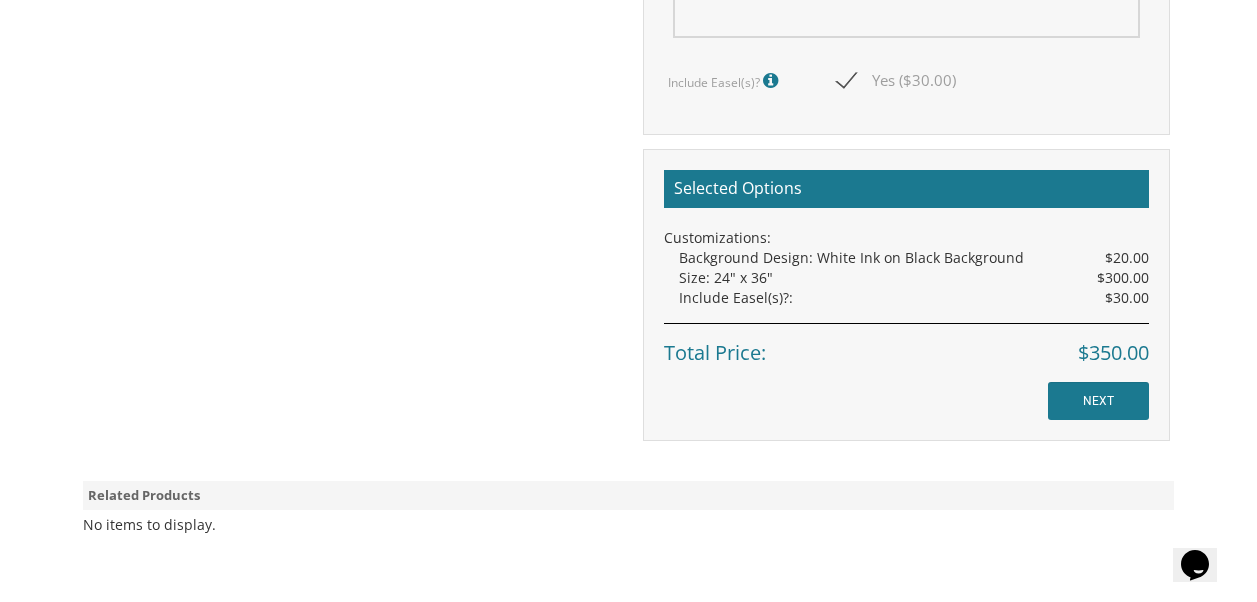 scroll, scrollTop: 1700, scrollLeft: 0, axis: vertical 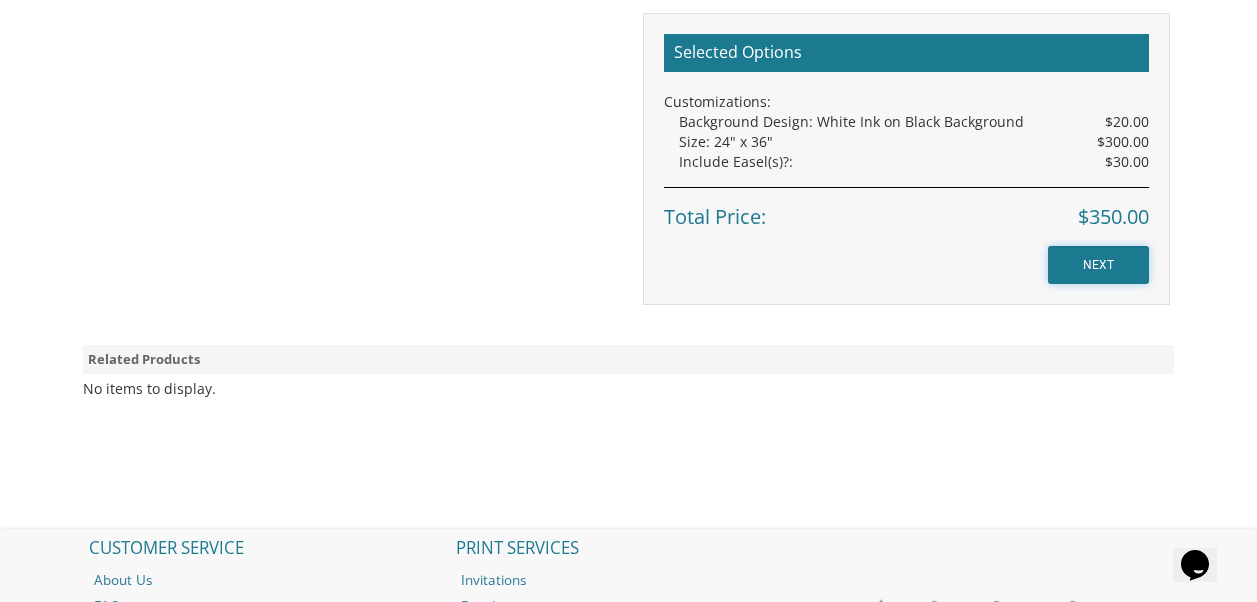click on "NEXT" at bounding box center [1098, 265] 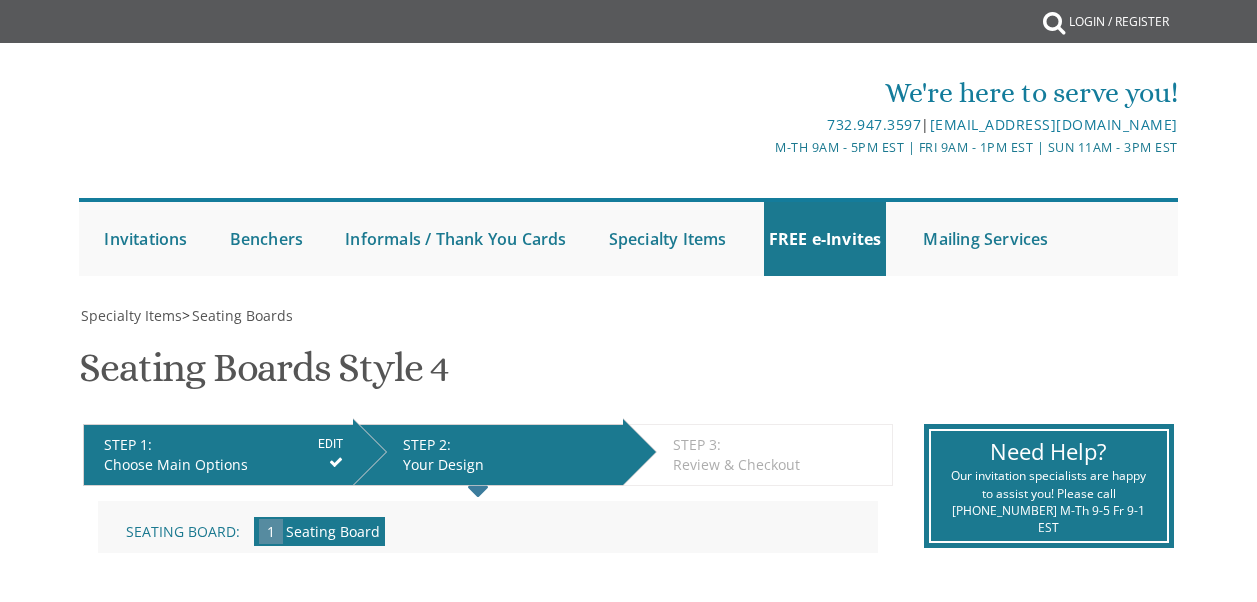 scroll, scrollTop: 0, scrollLeft: 0, axis: both 